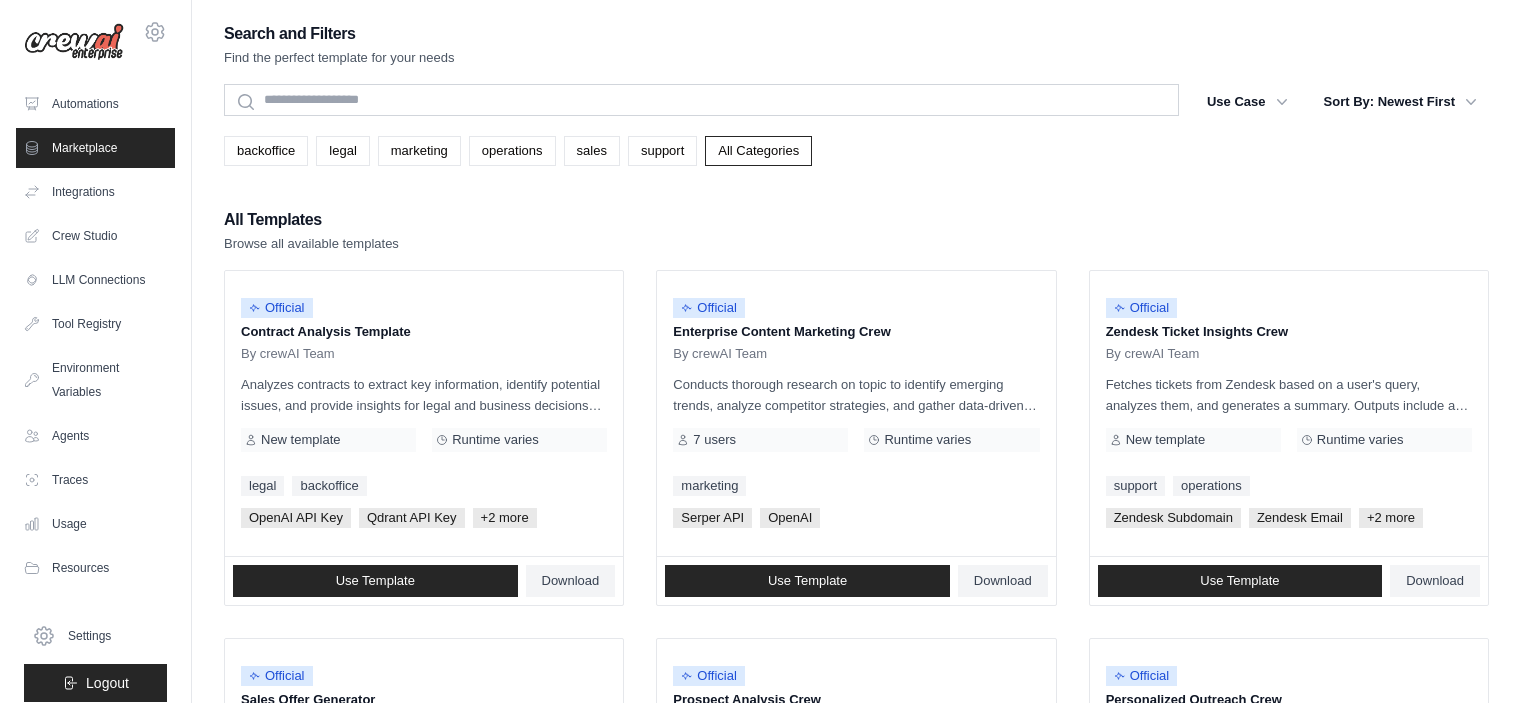 scroll, scrollTop: 0, scrollLeft: 0, axis: both 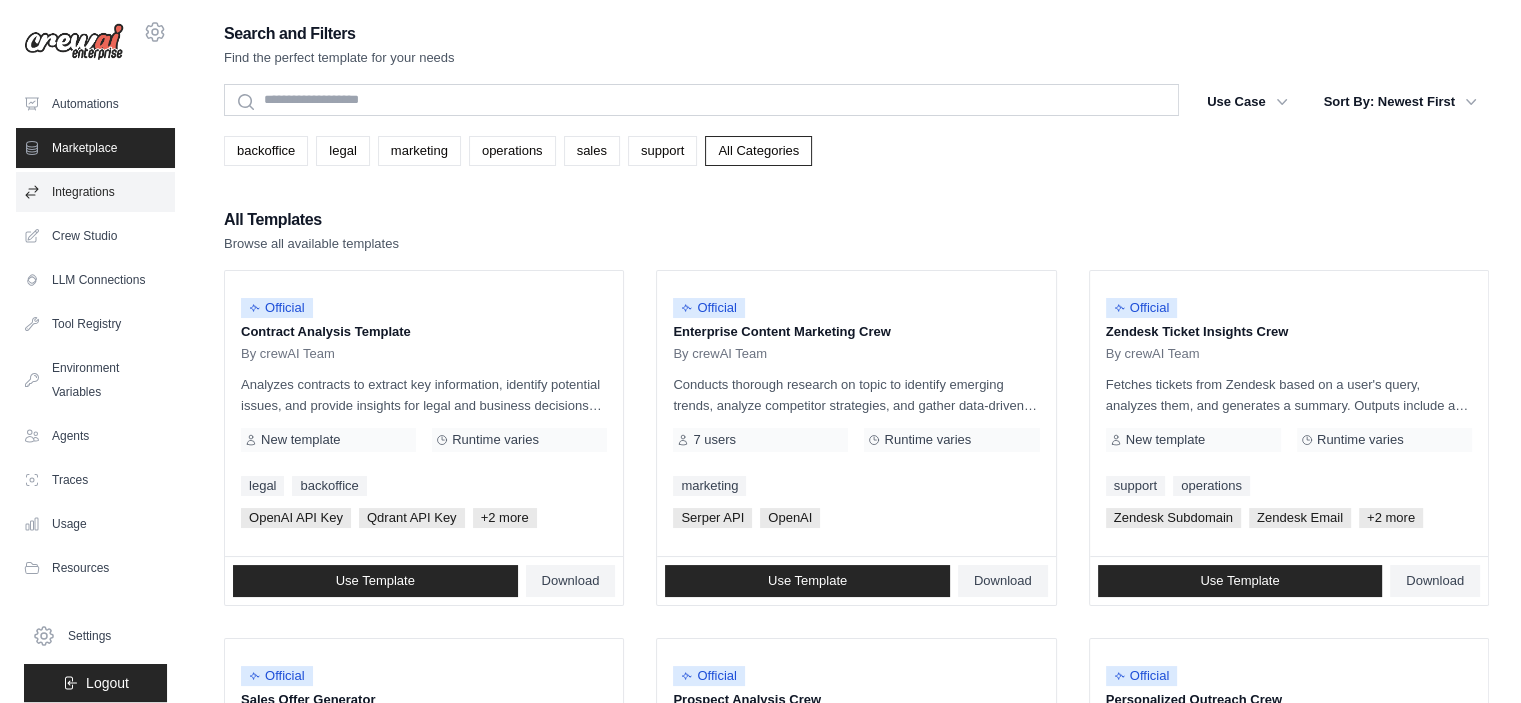 click on "Integrations" at bounding box center [95, 192] 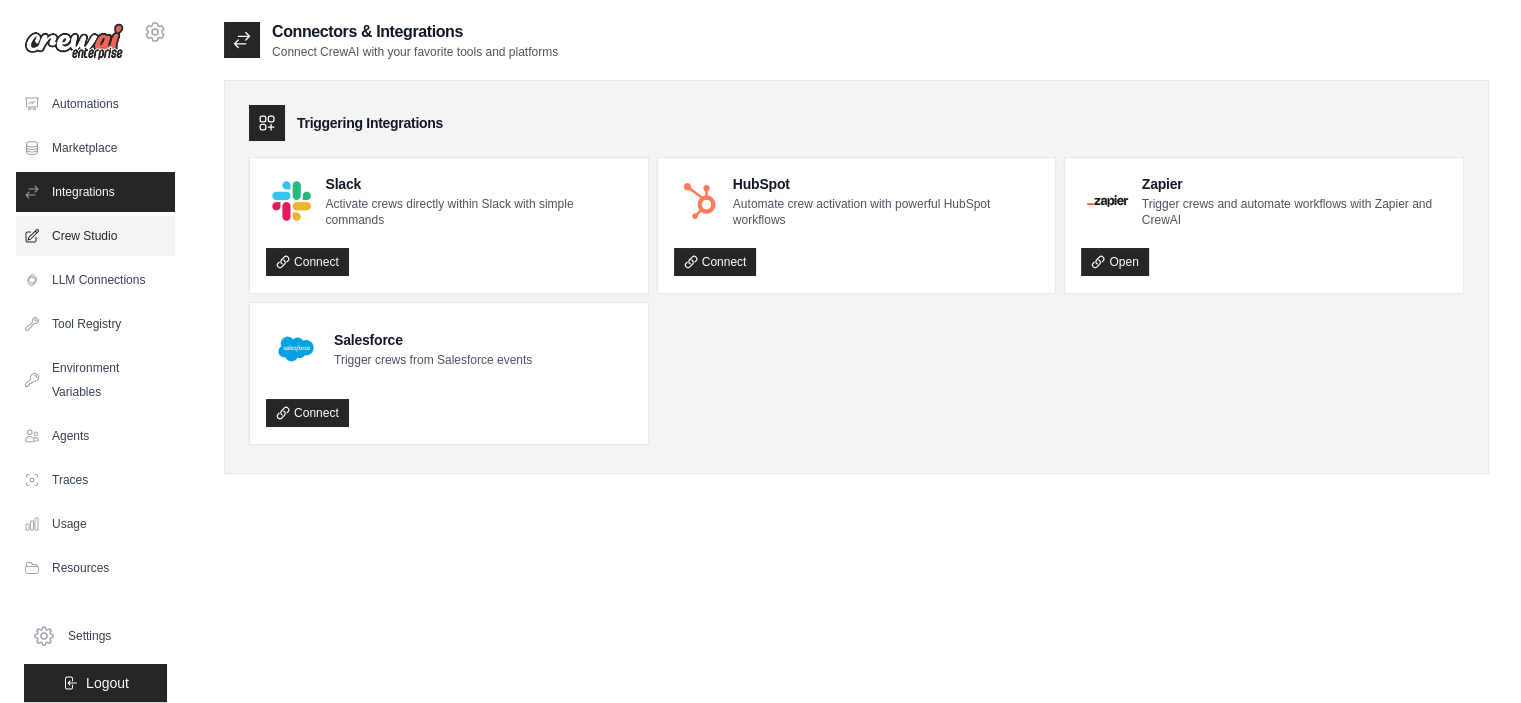 click on "Crew Studio" at bounding box center [95, 236] 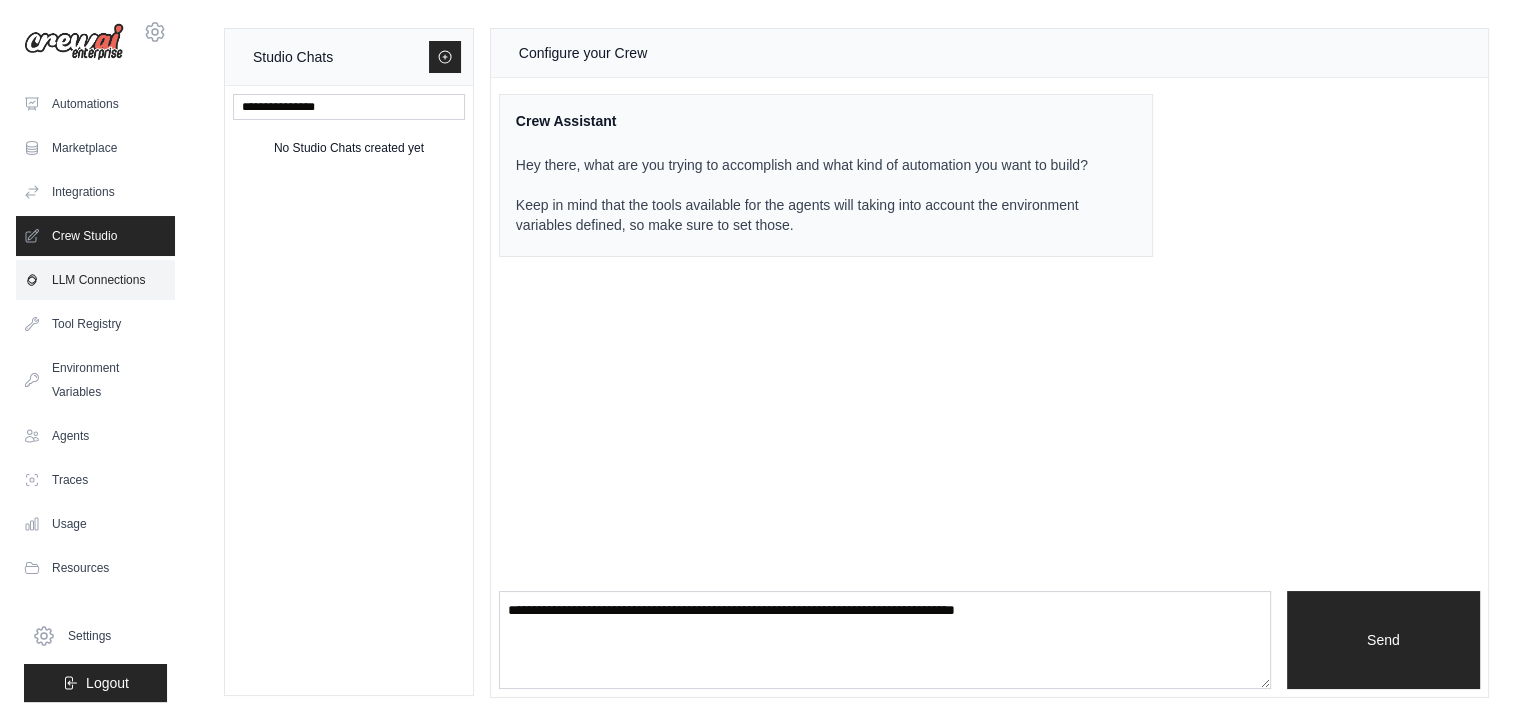 click on "LLM Connections" at bounding box center (95, 280) 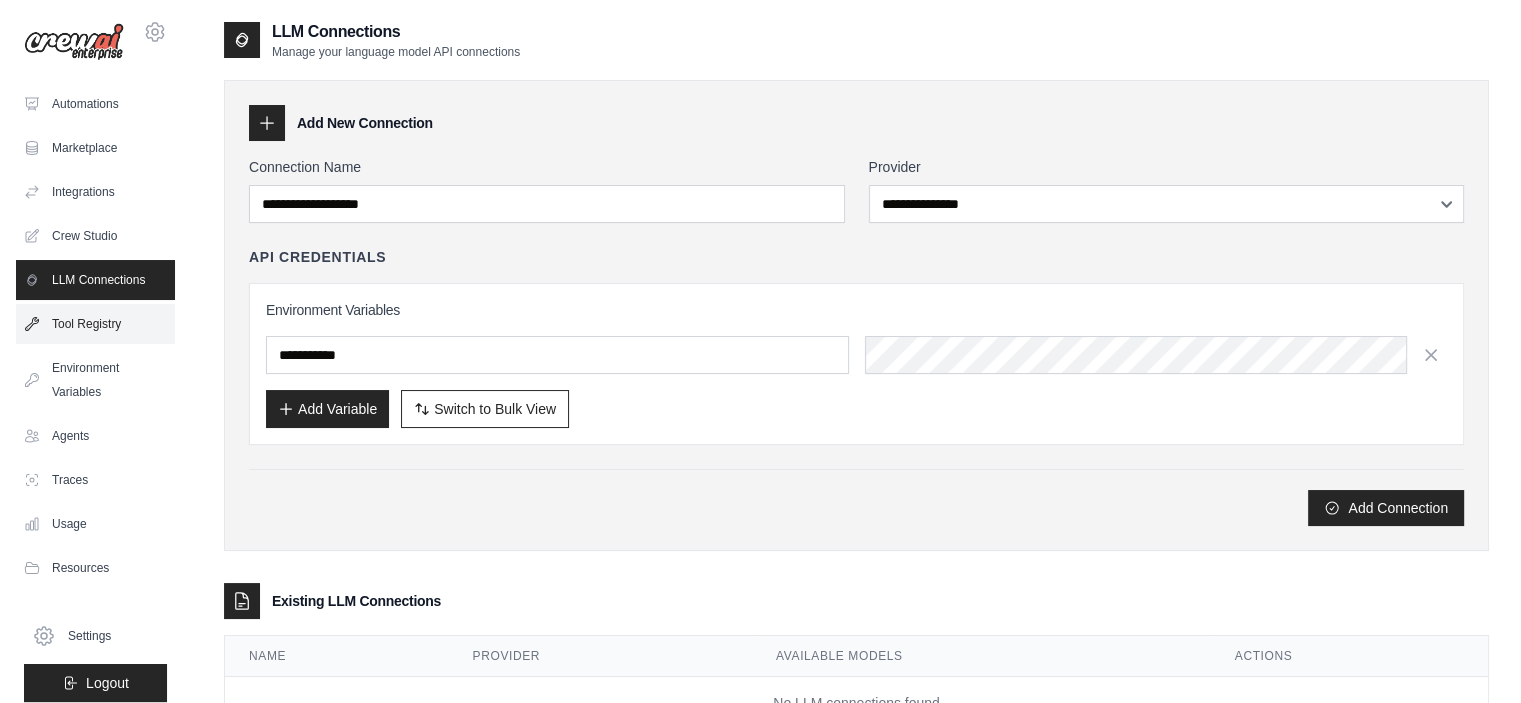 click on "Tool Registry" at bounding box center [95, 324] 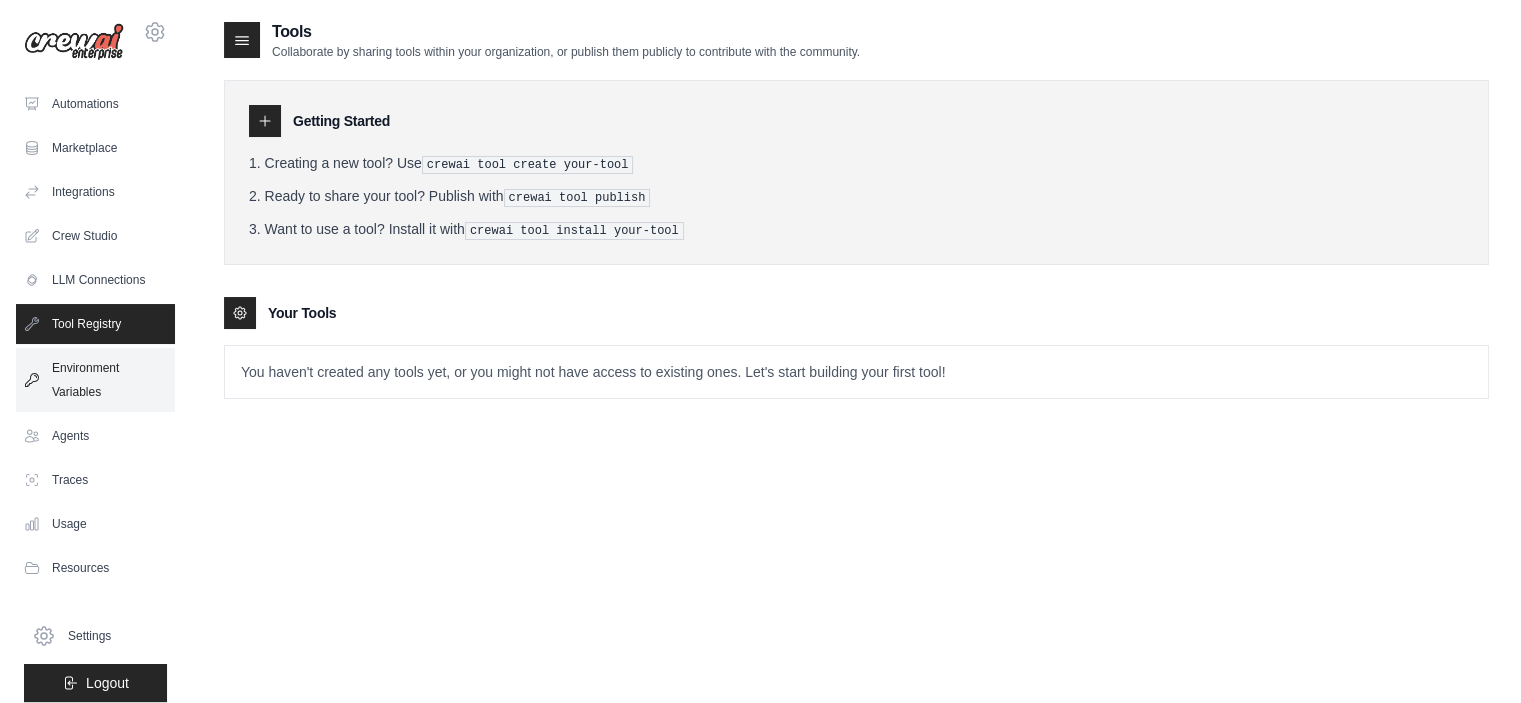 click on "Environment Variables" at bounding box center [95, 380] 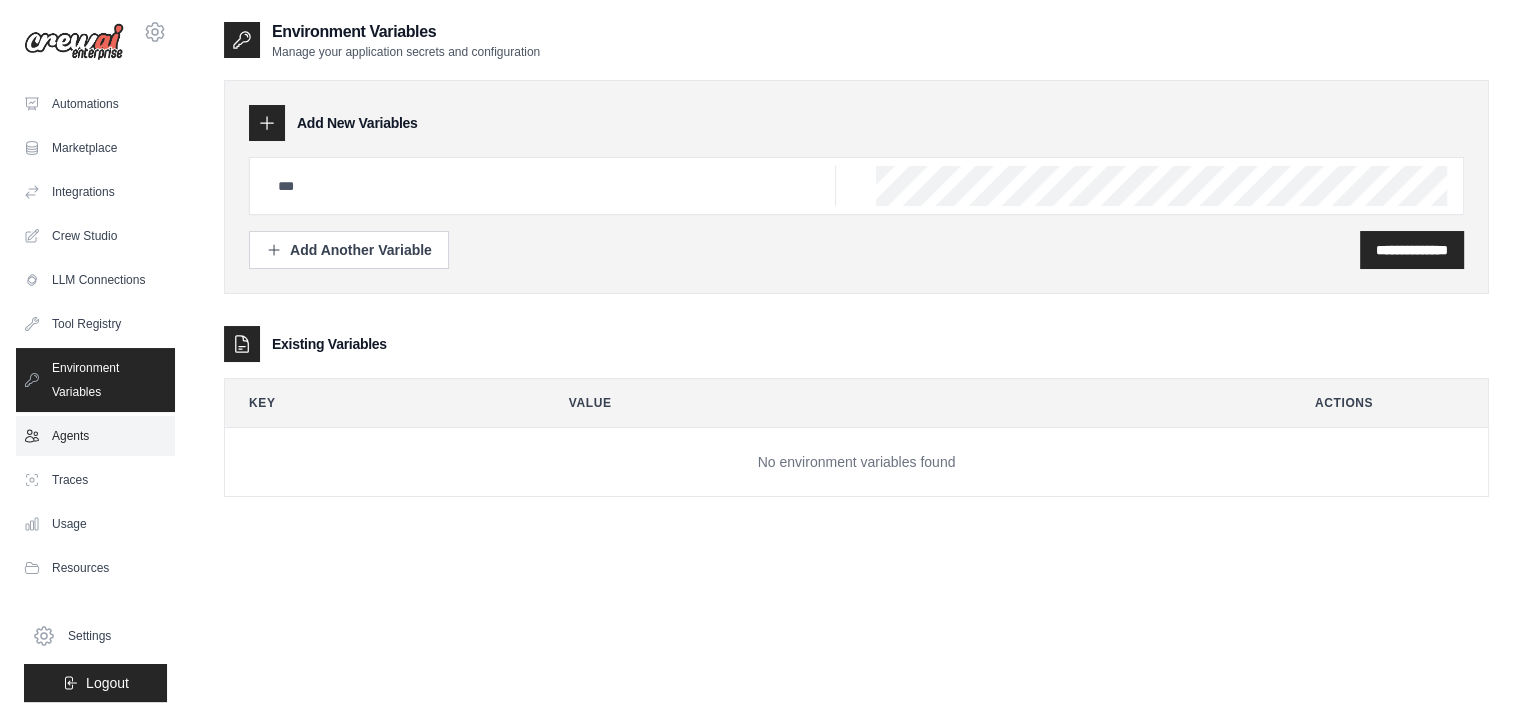 click on "Agents" at bounding box center (95, 436) 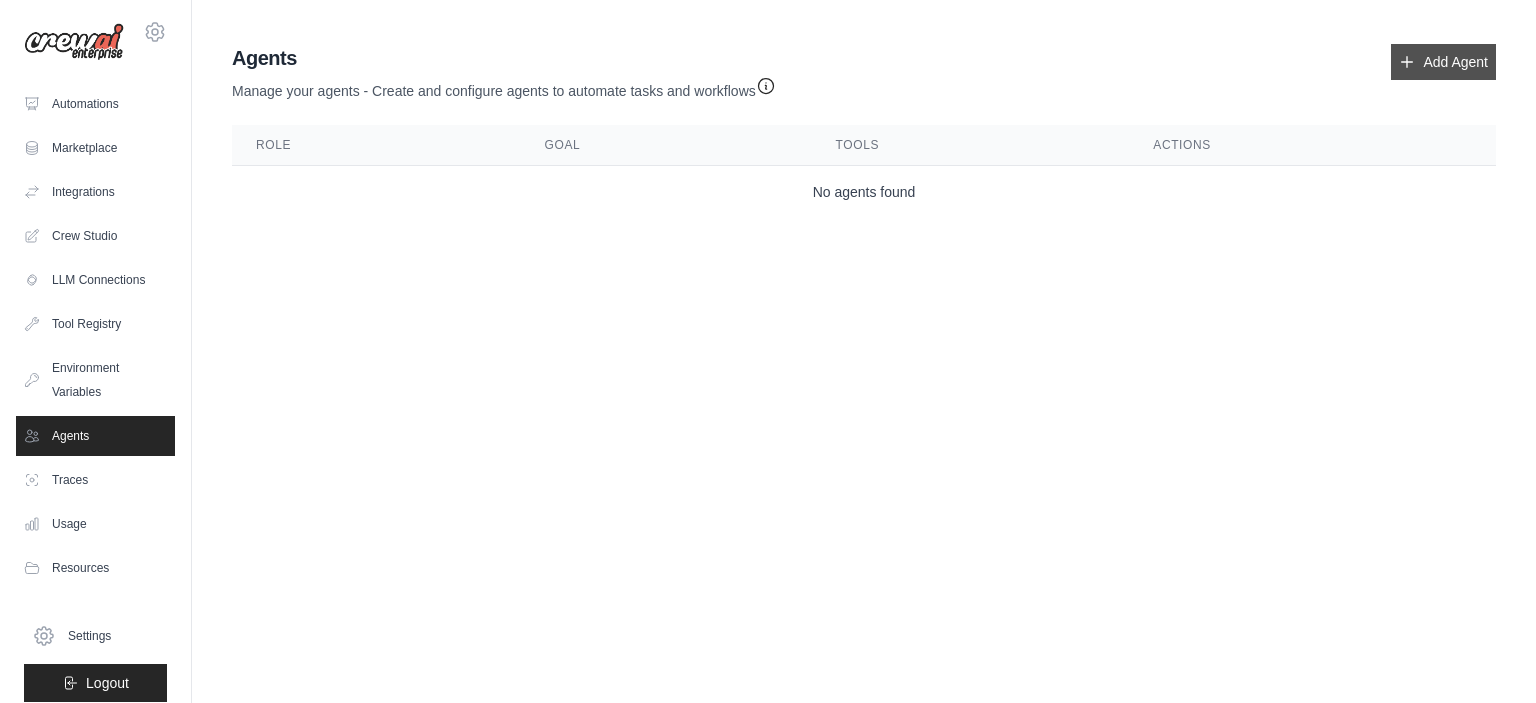 click on "Add Agent" at bounding box center [1443, 62] 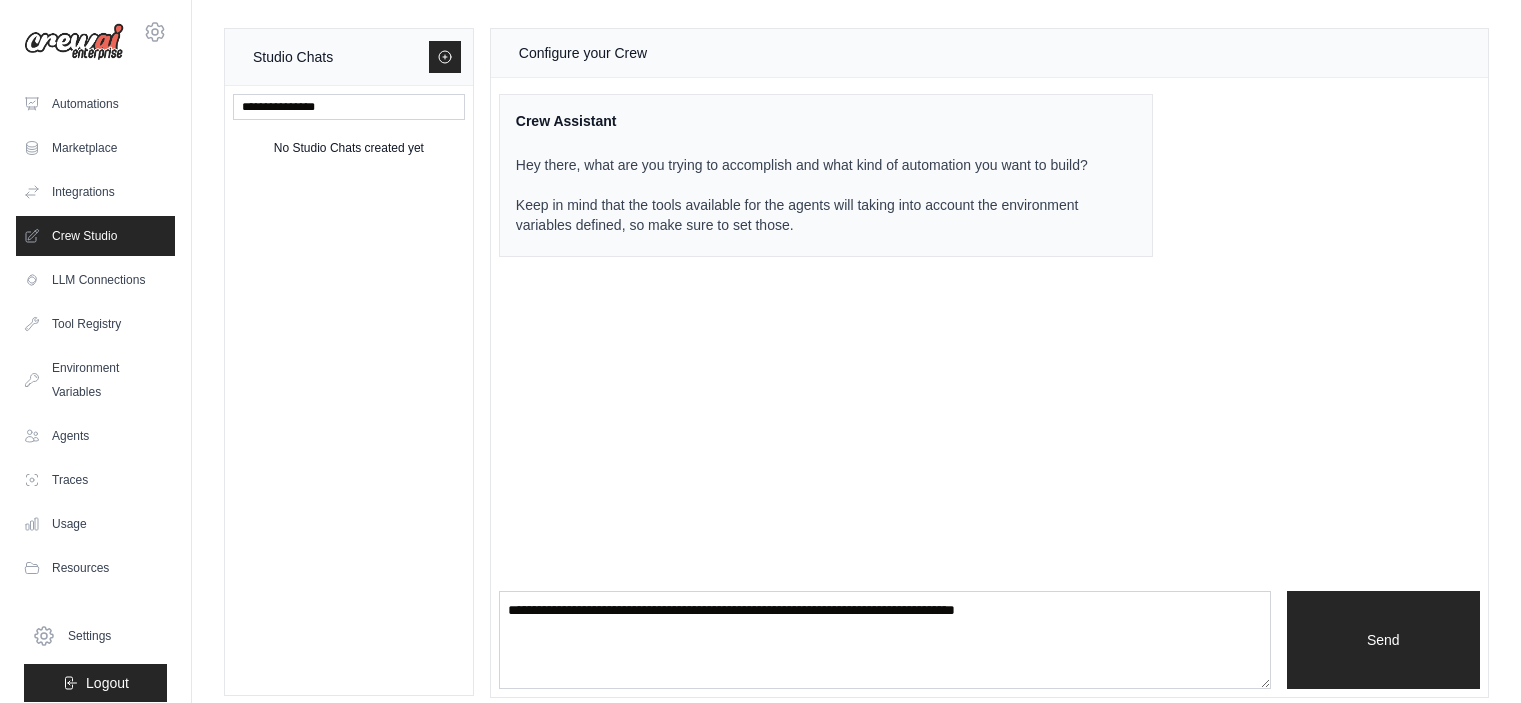 scroll, scrollTop: 0, scrollLeft: 0, axis: both 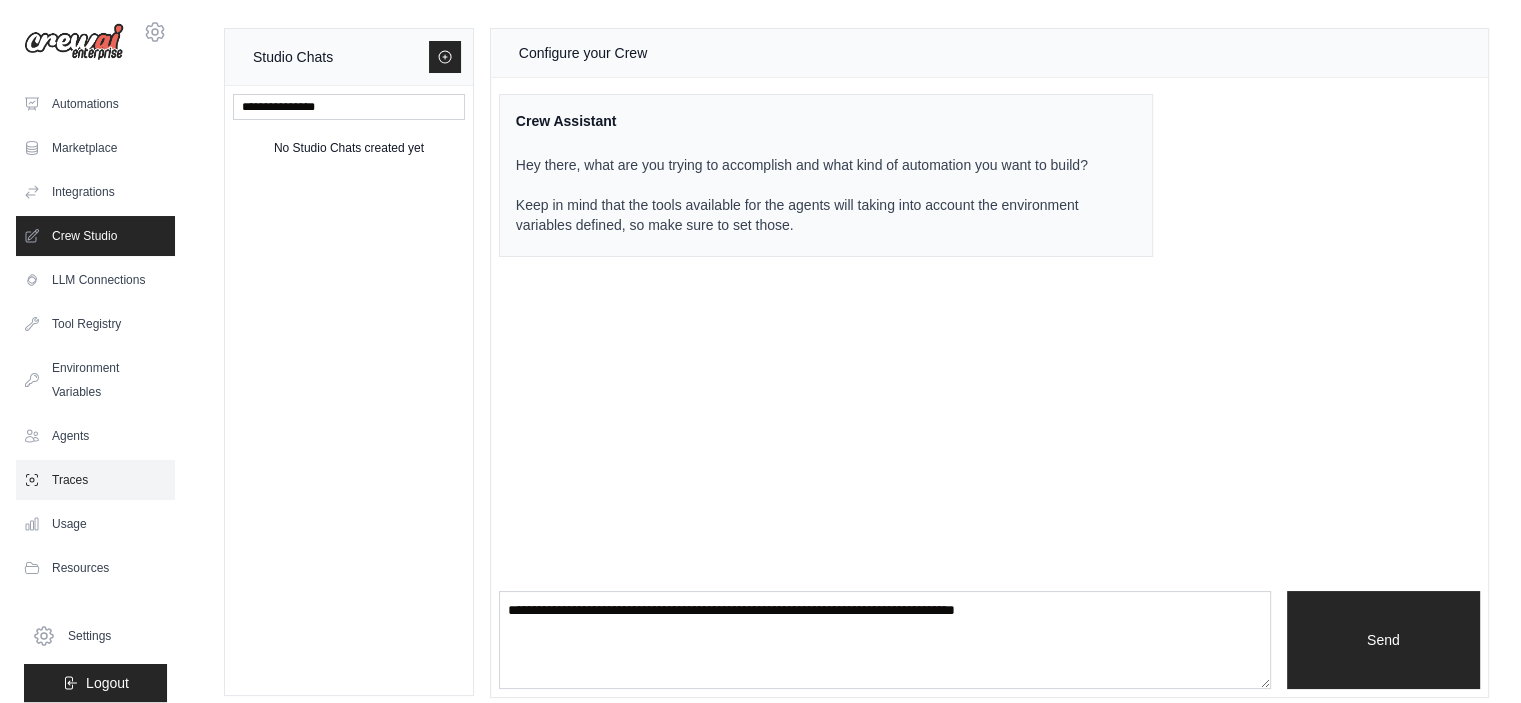 click on "Traces" at bounding box center [95, 480] 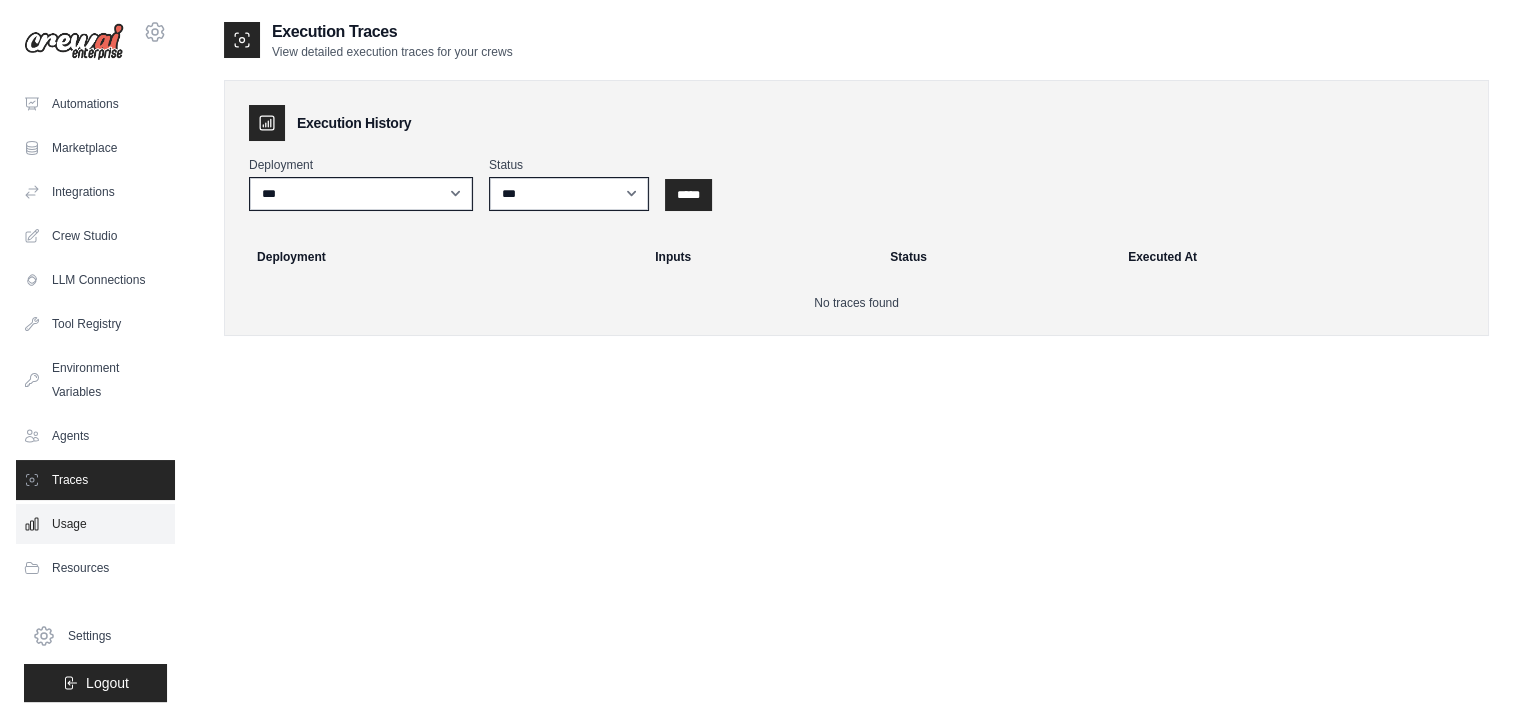click on "Usage" at bounding box center [95, 524] 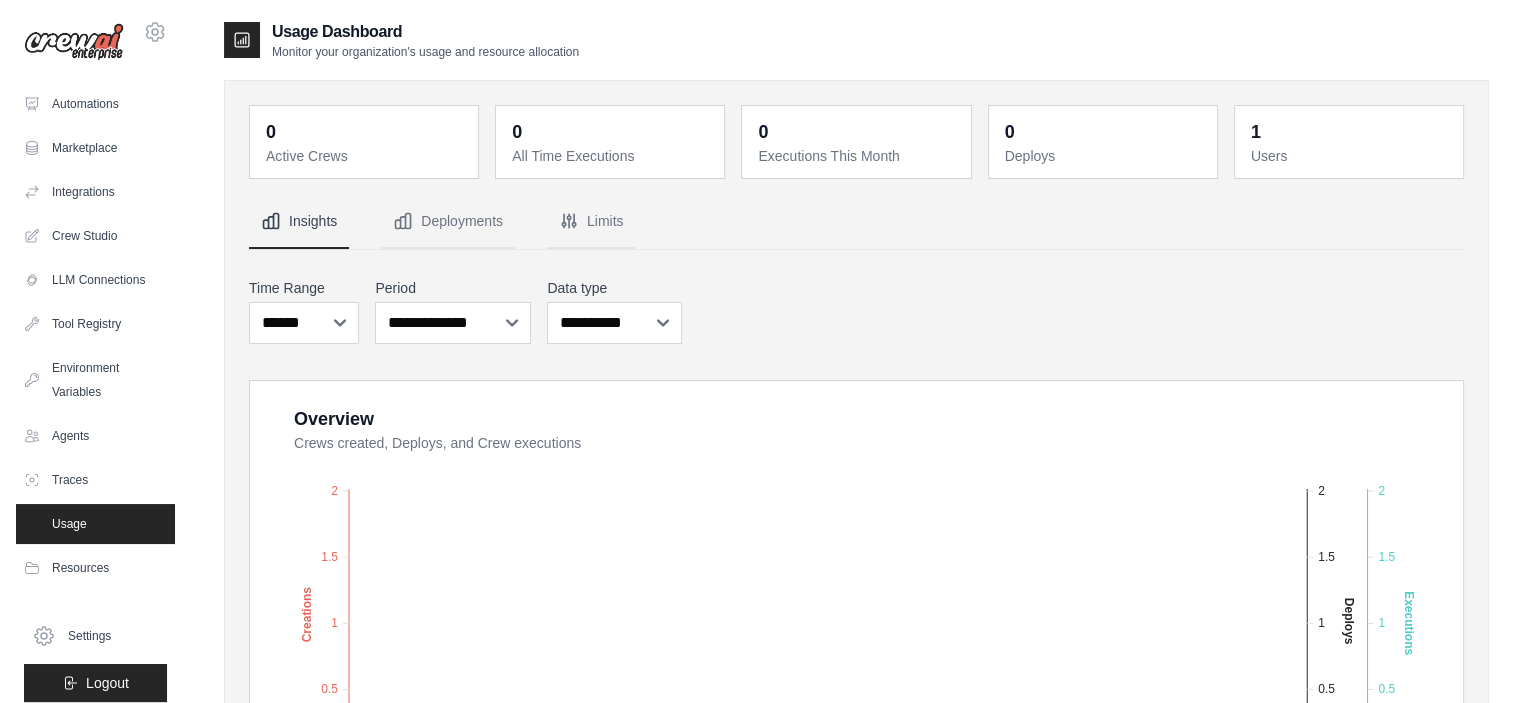 scroll, scrollTop: 14, scrollLeft: 0, axis: vertical 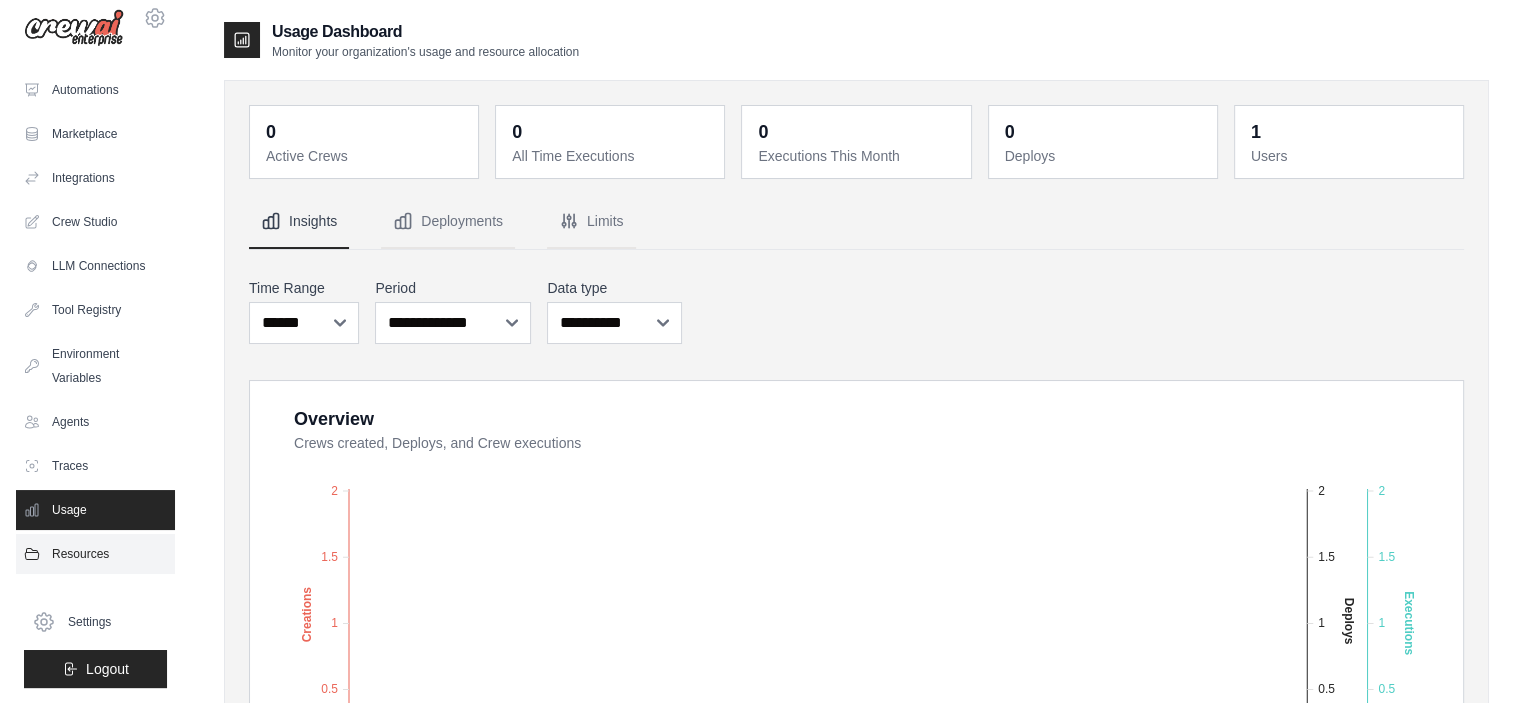click on "Resources" at bounding box center [95, 554] 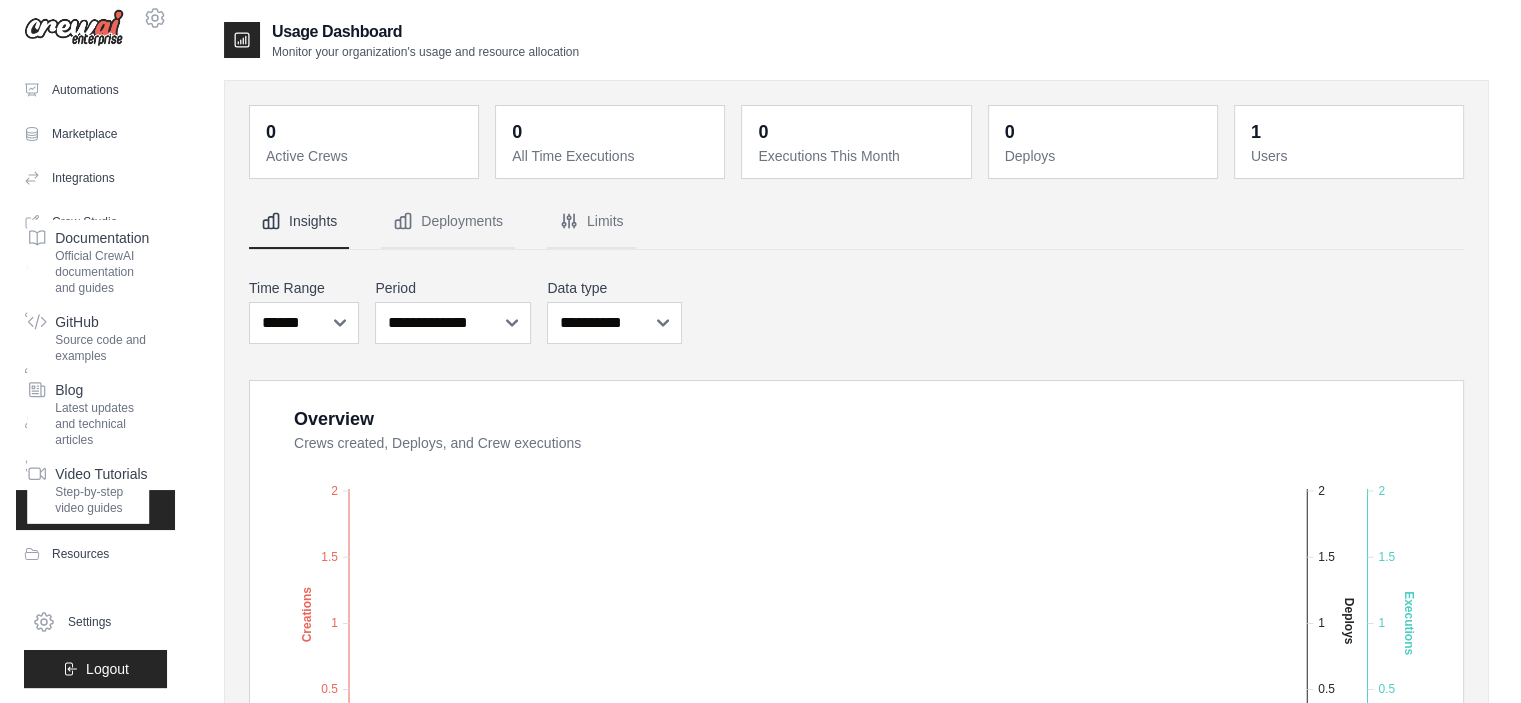 scroll, scrollTop: 400, scrollLeft: 0, axis: vertical 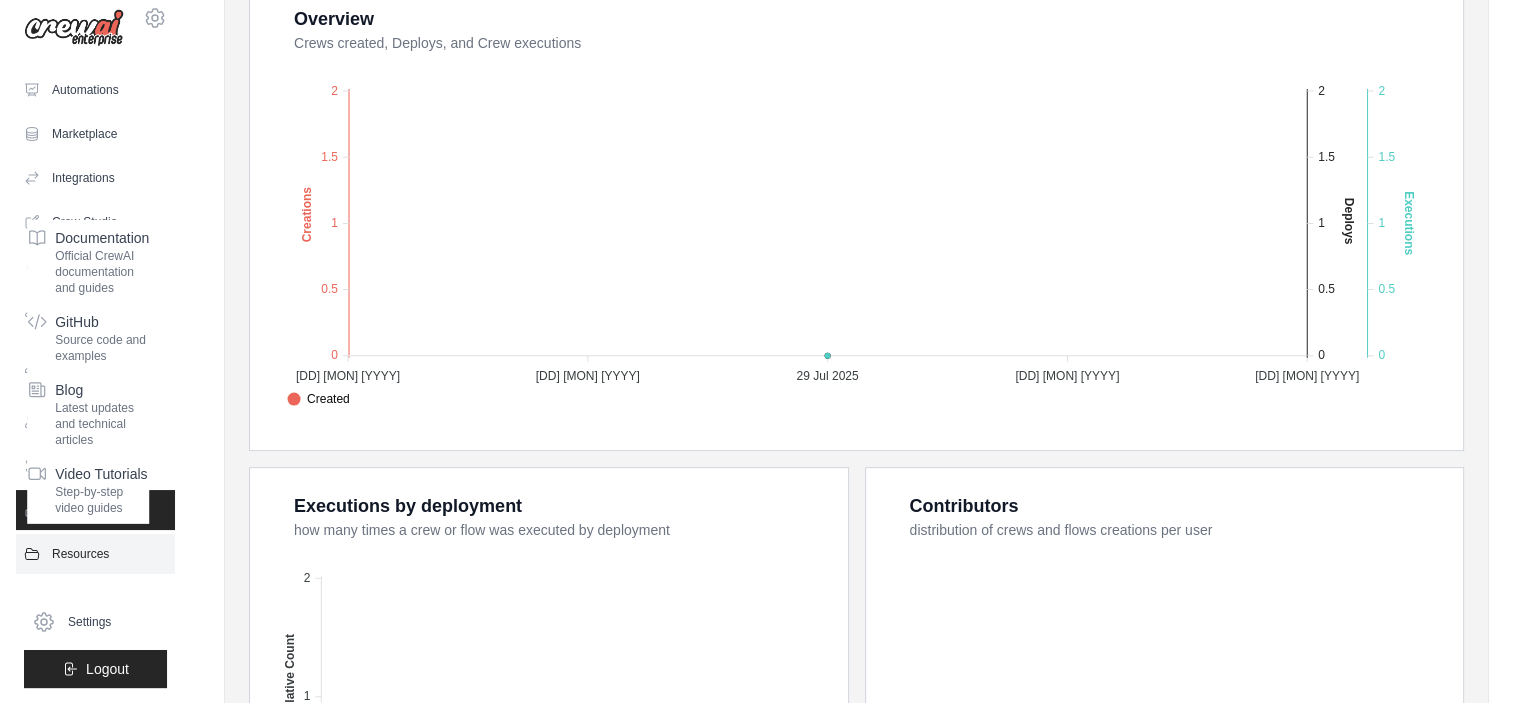 click on "Resources" at bounding box center [95, 554] 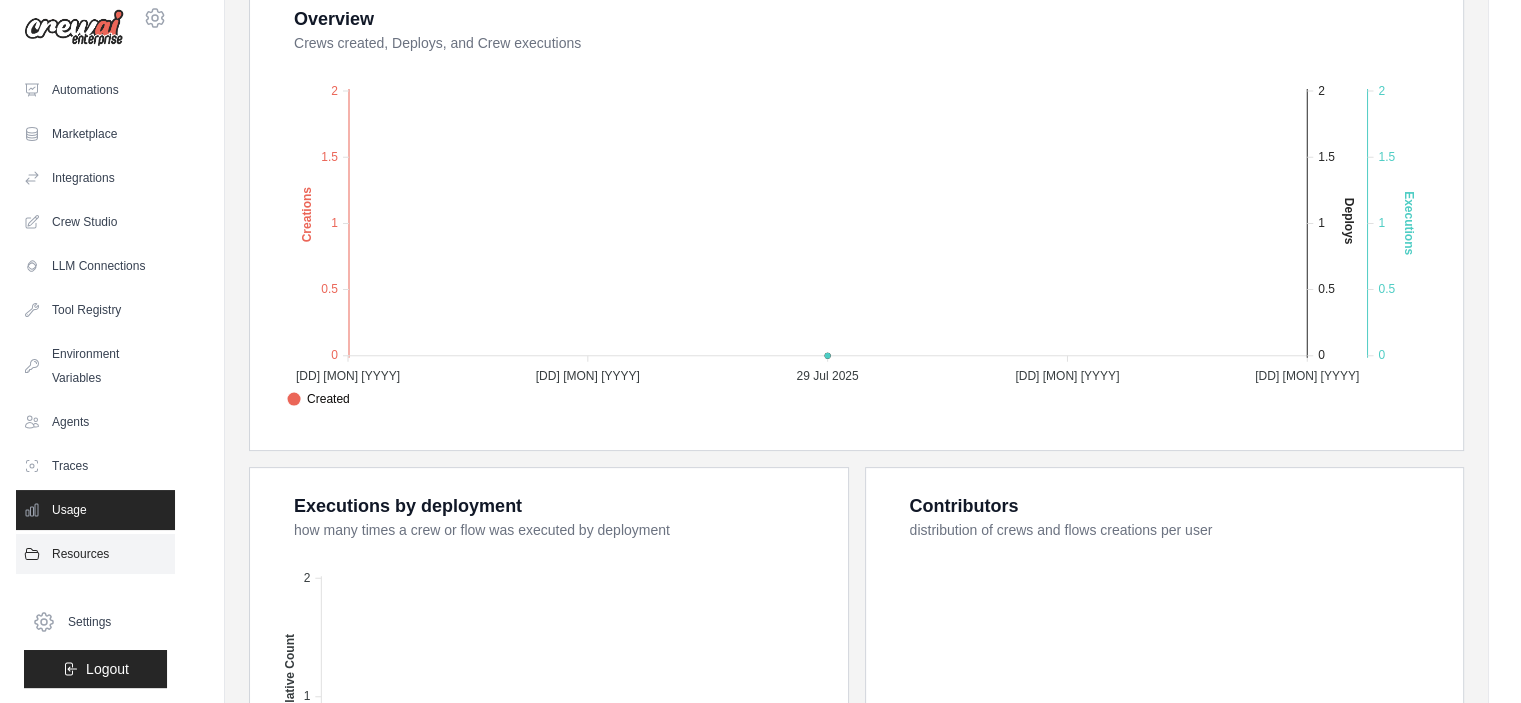 click on "Resources" at bounding box center [95, 554] 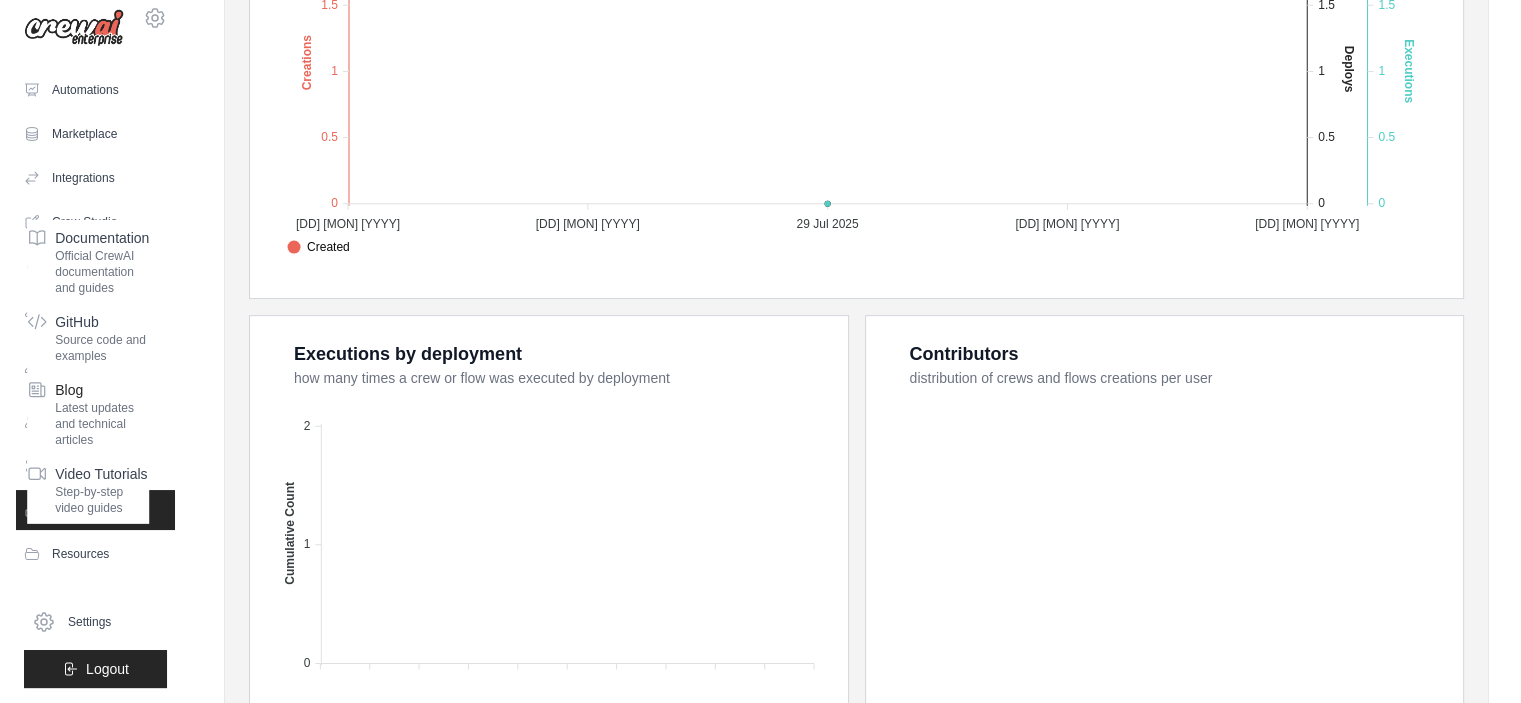 scroll, scrollTop: 600, scrollLeft: 0, axis: vertical 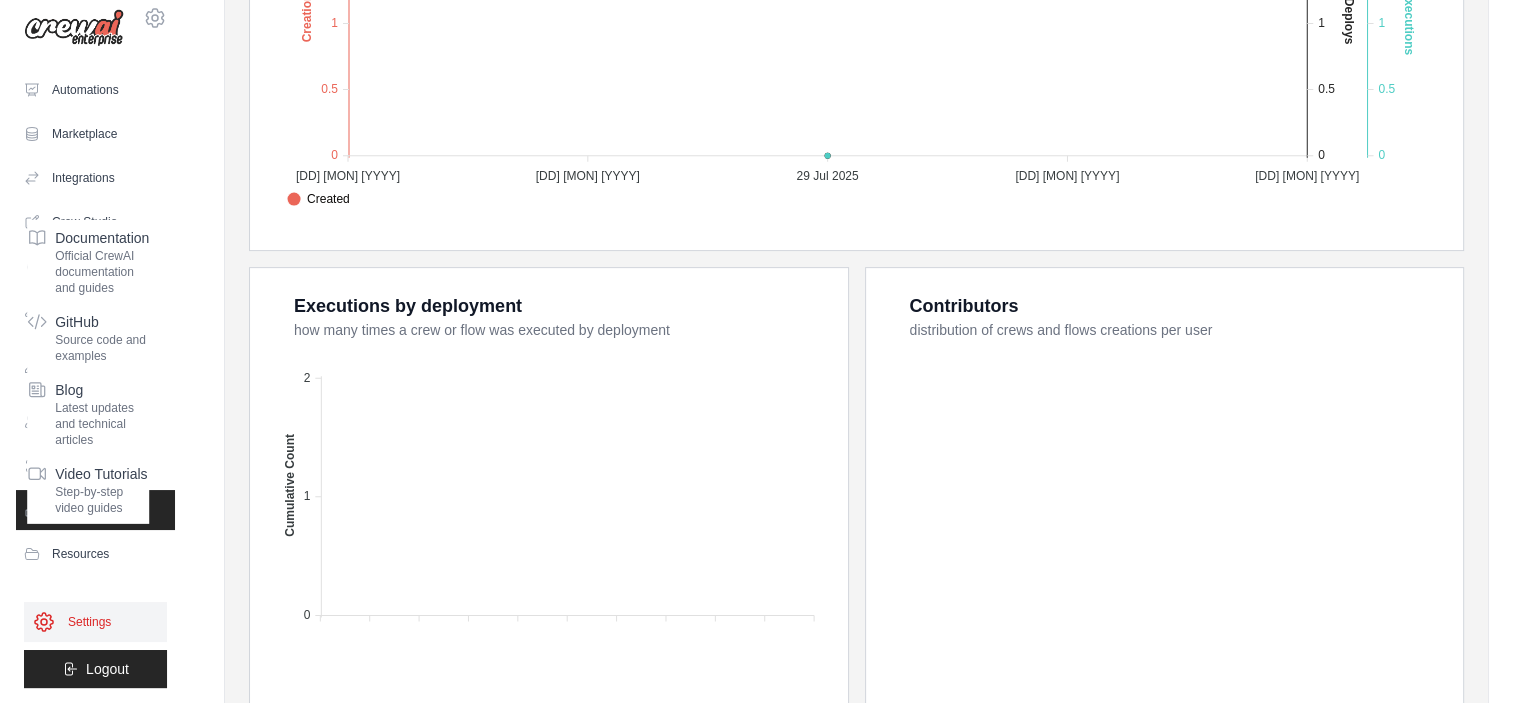 click on "Settings" at bounding box center [95, 622] 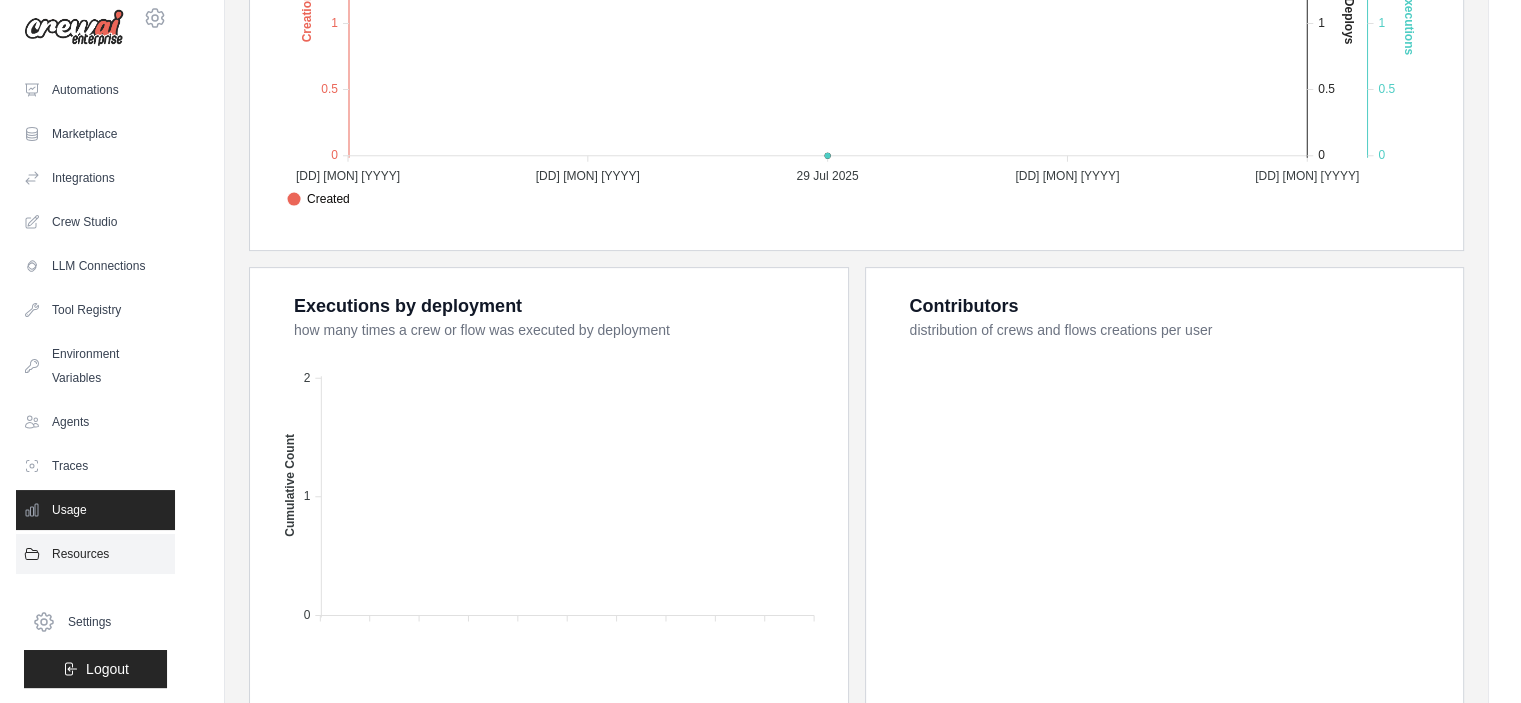scroll, scrollTop: 0, scrollLeft: 0, axis: both 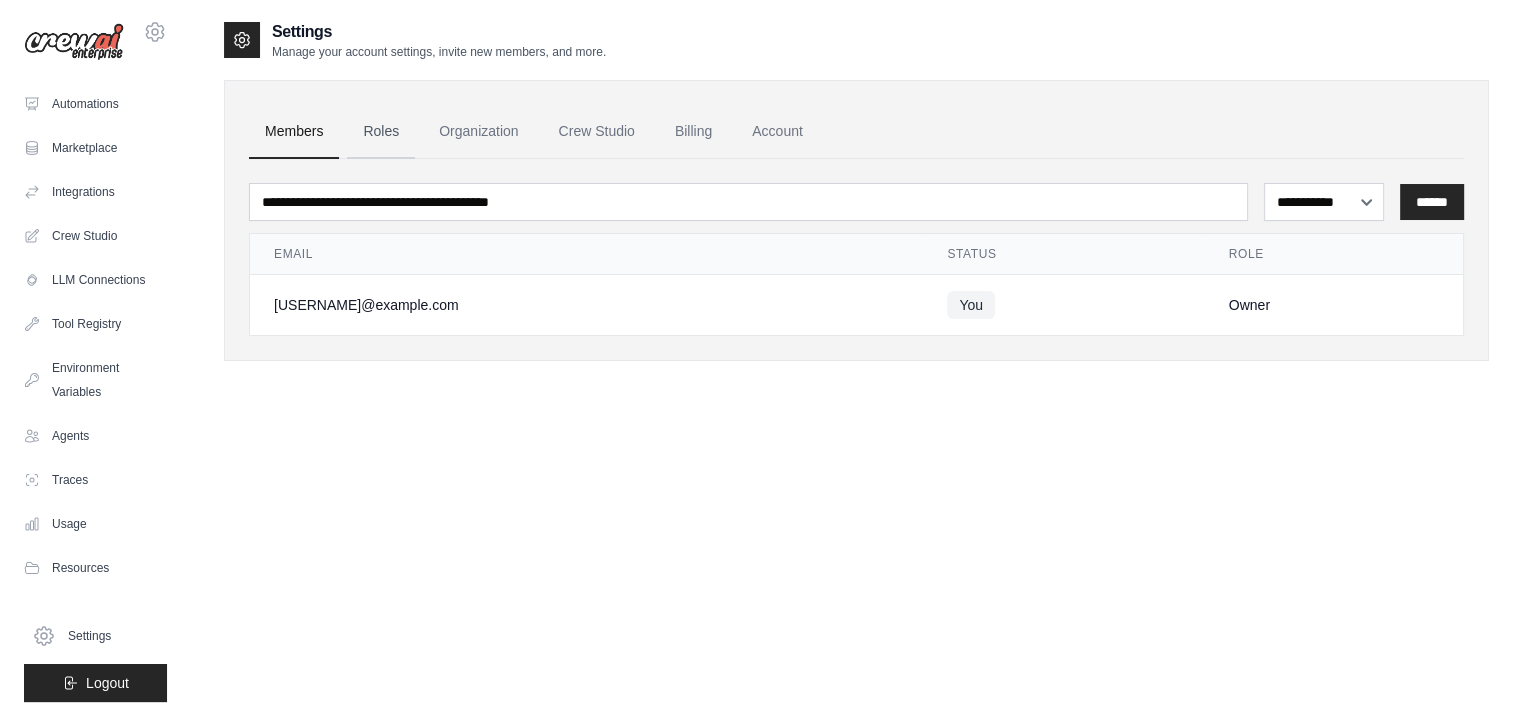 click on "Roles" at bounding box center (381, 132) 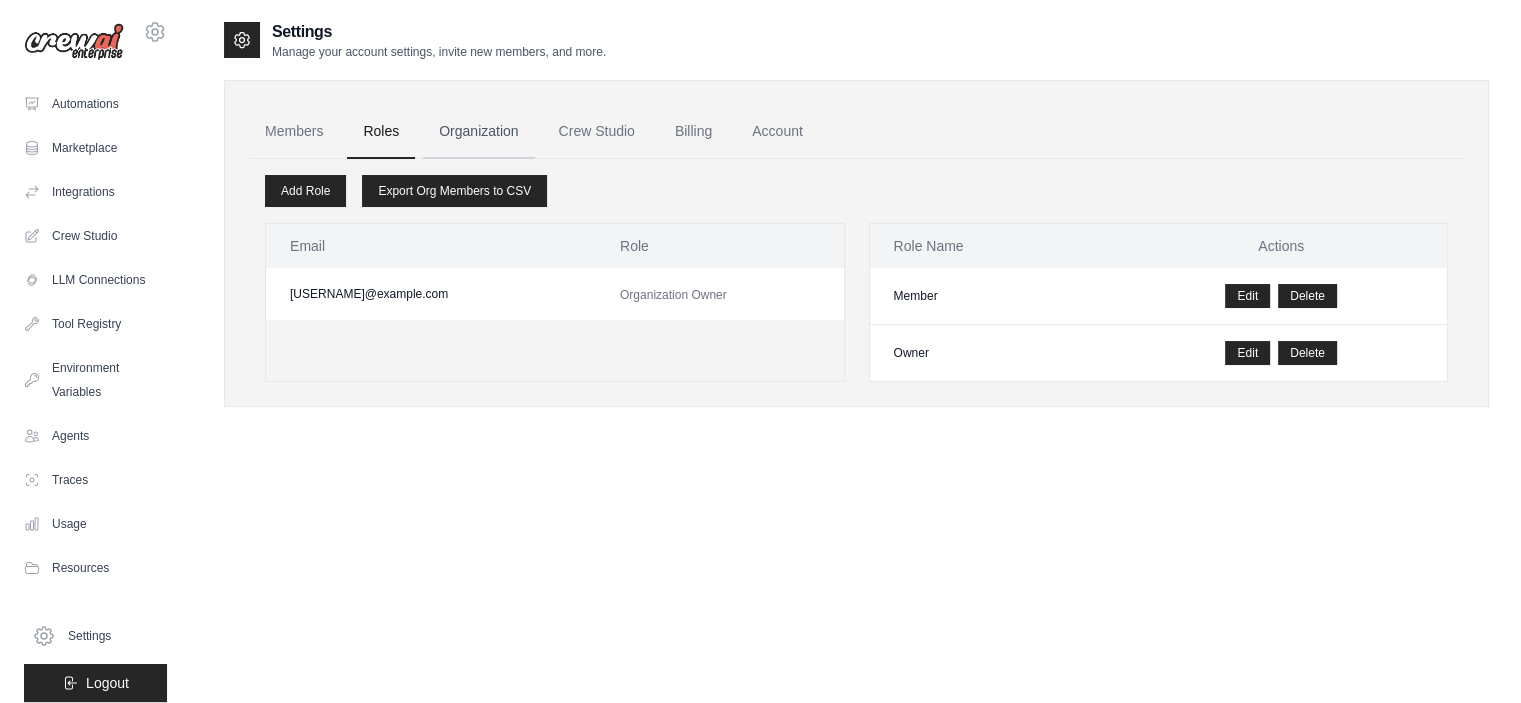 click on "Organization" at bounding box center [478, 132] 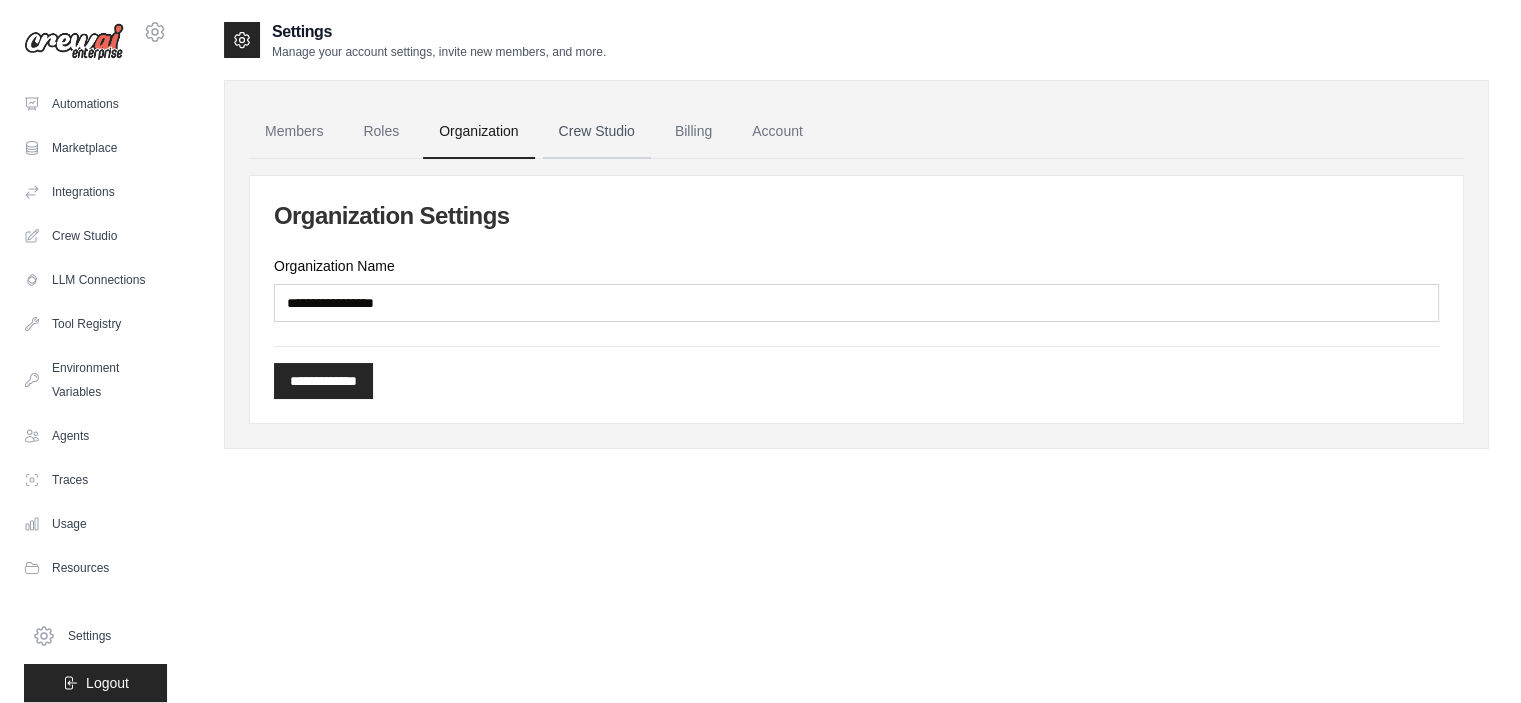 click on "Crew Studio" at bounding box center [597, 132] 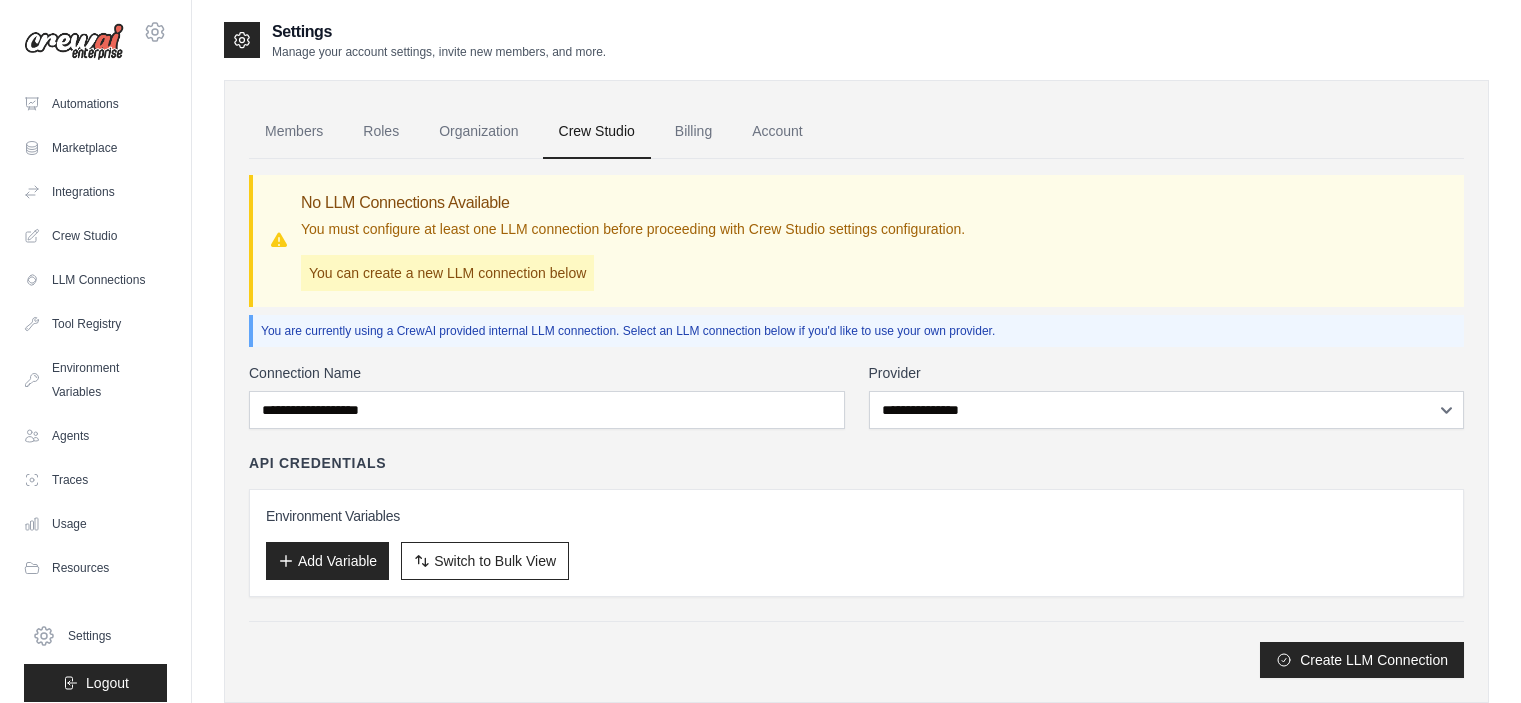 scroll, scrollTop: 0, scrollLeft: 0, axis: both 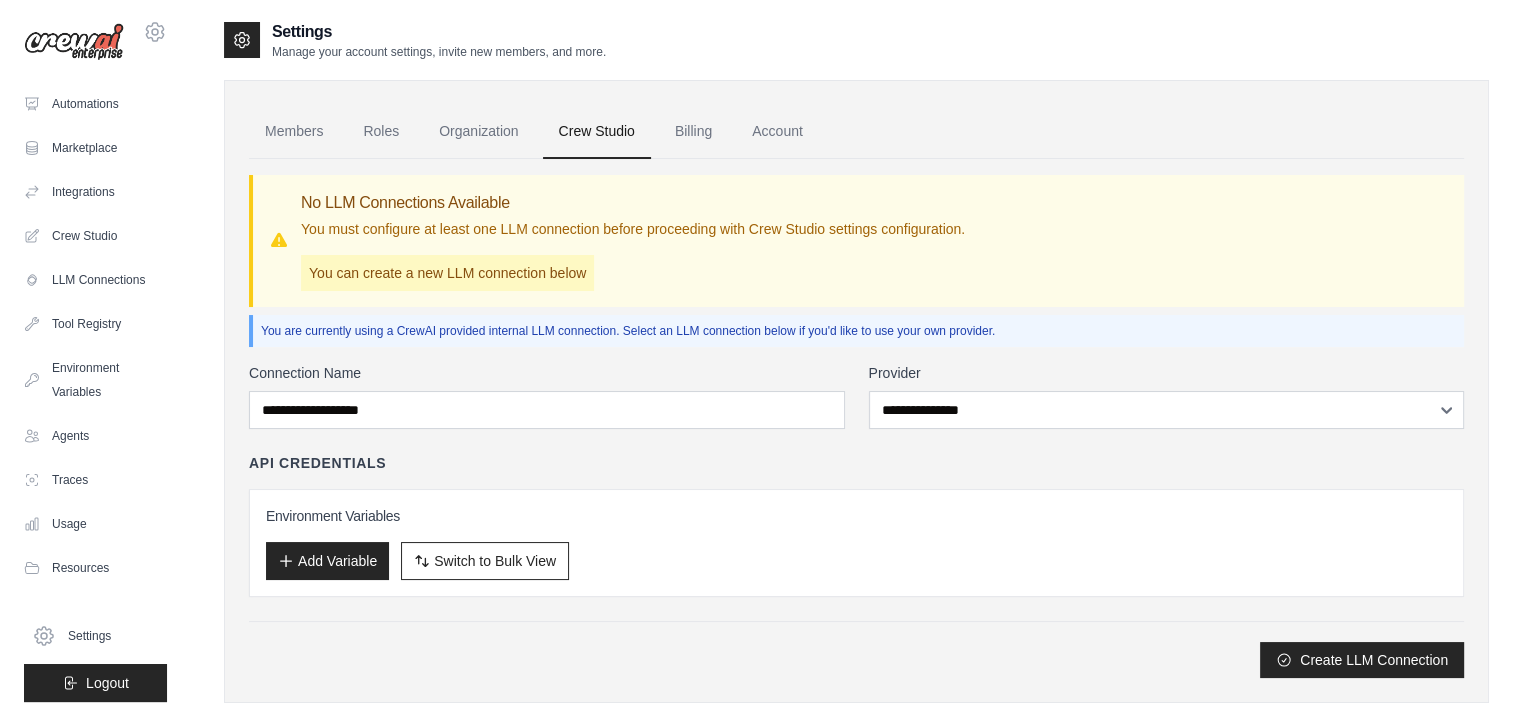 click on "Billing" at bounding box center (693, 132) 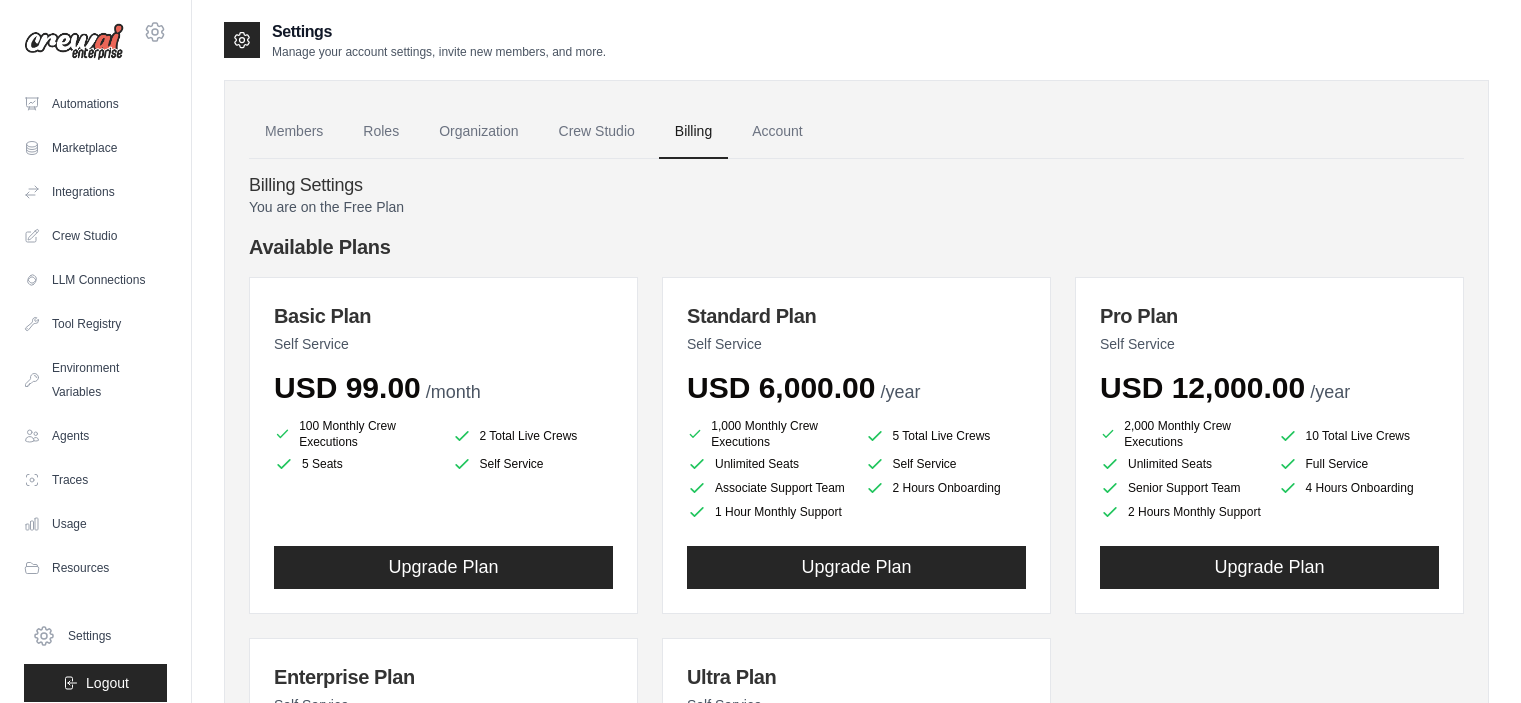 scroll, scrollTop: 0, scrollLeft: 0, axis: both 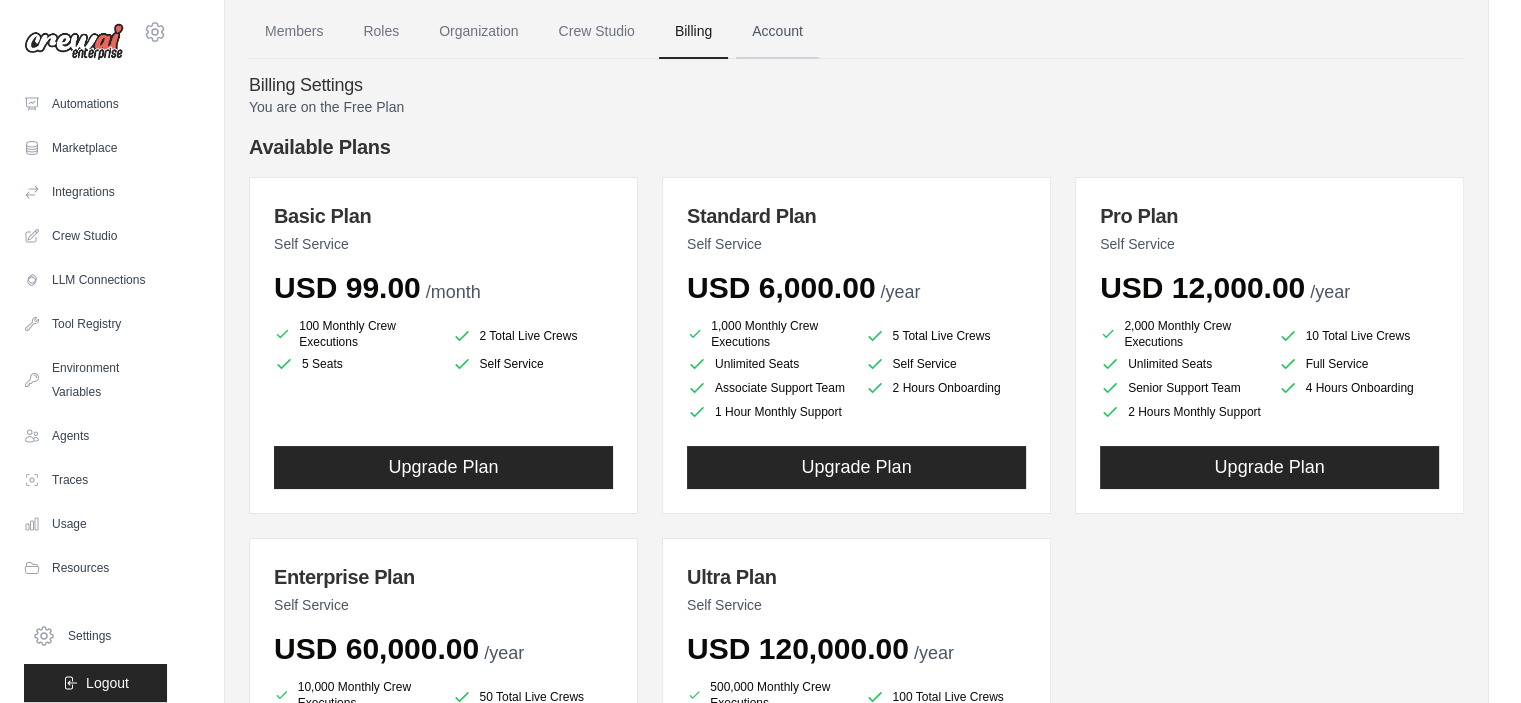 click on "Account" at bounding box center (777, 32) 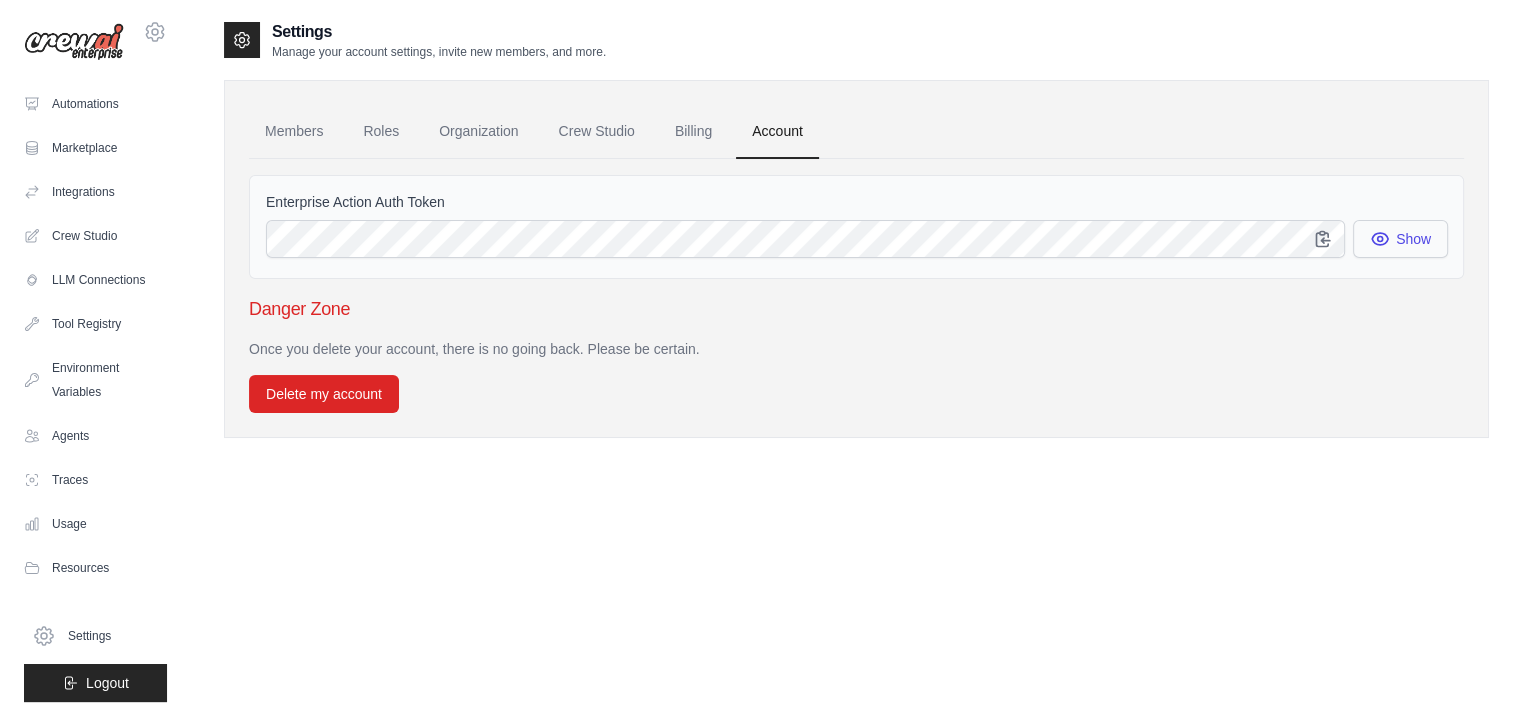 click on "Show" at bounding box center [1400, 239] 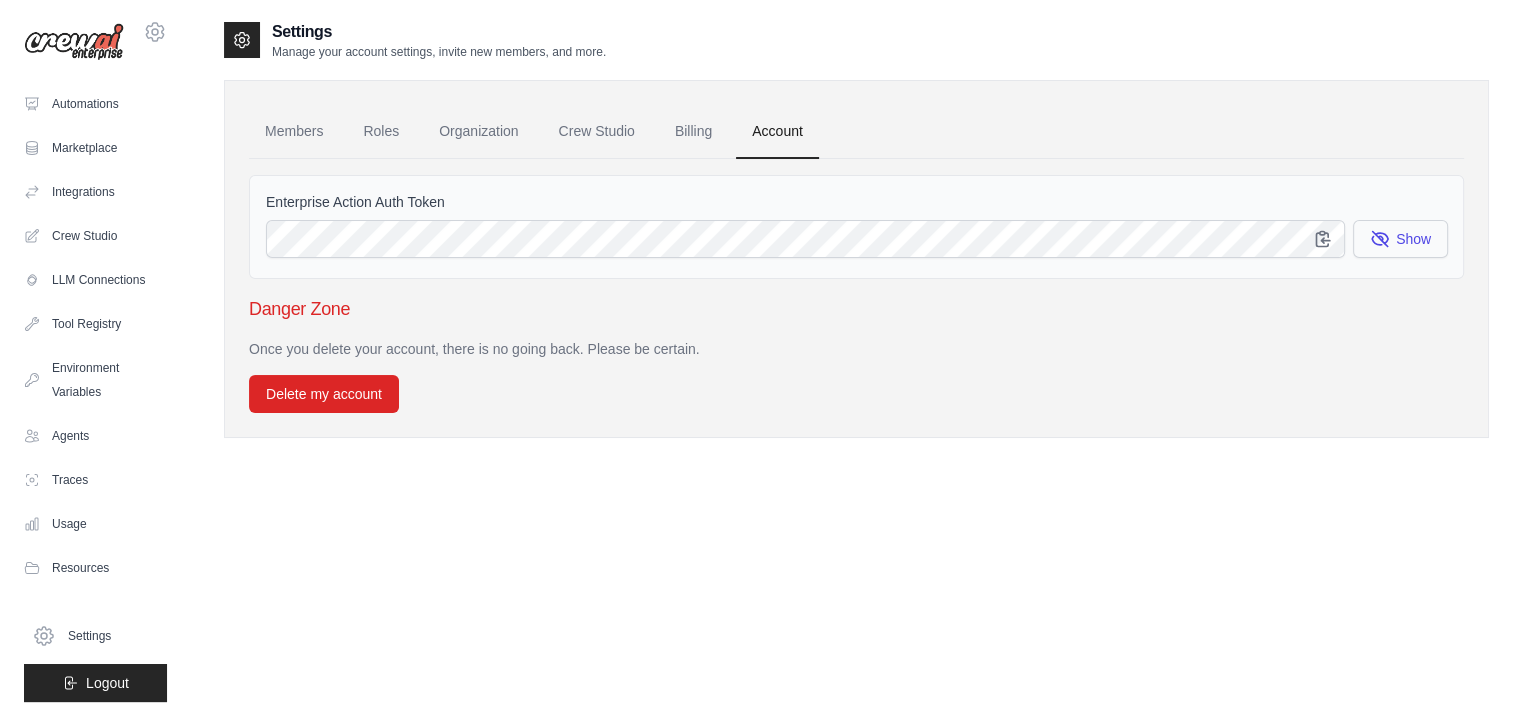 click on "Show" at bounding box center (1400, 239) 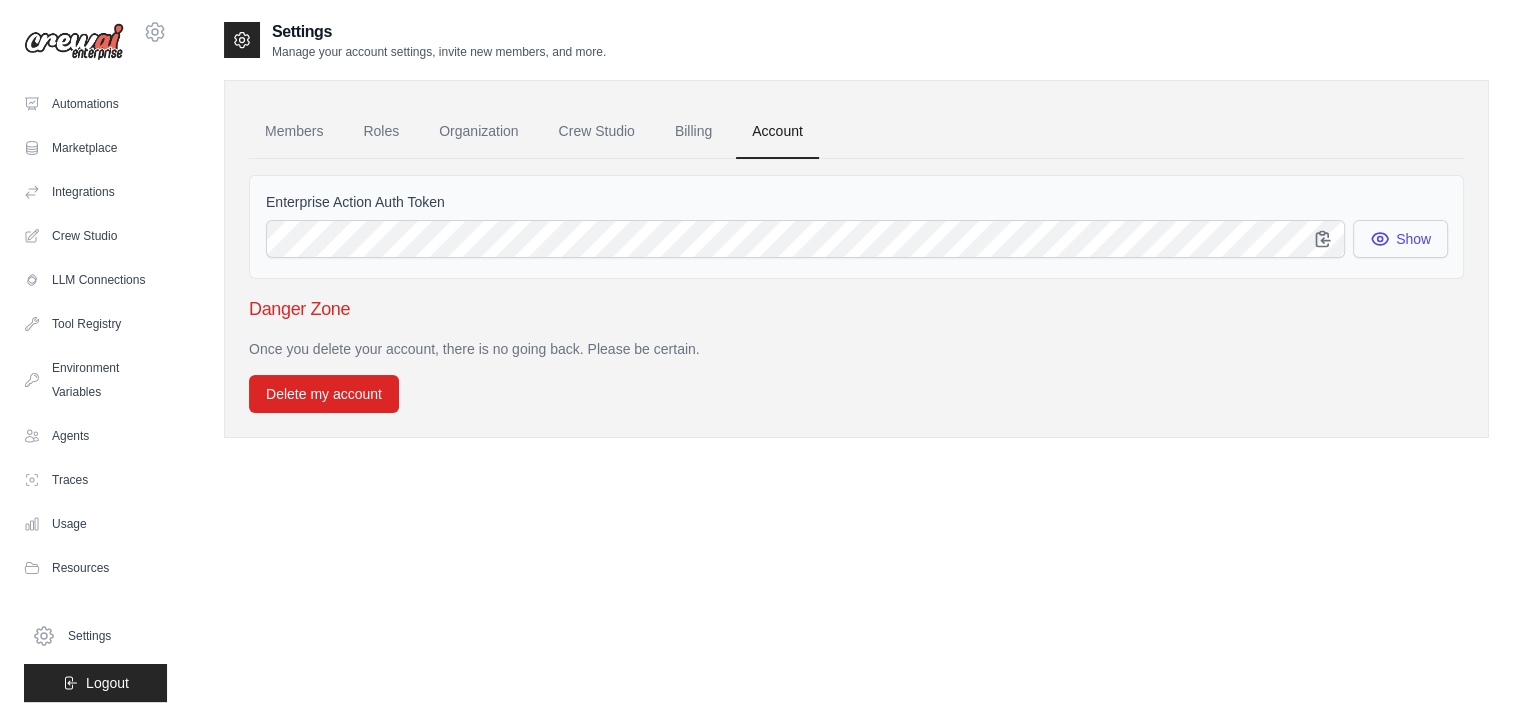 click on "Show" at bounding box center [1400, 239] 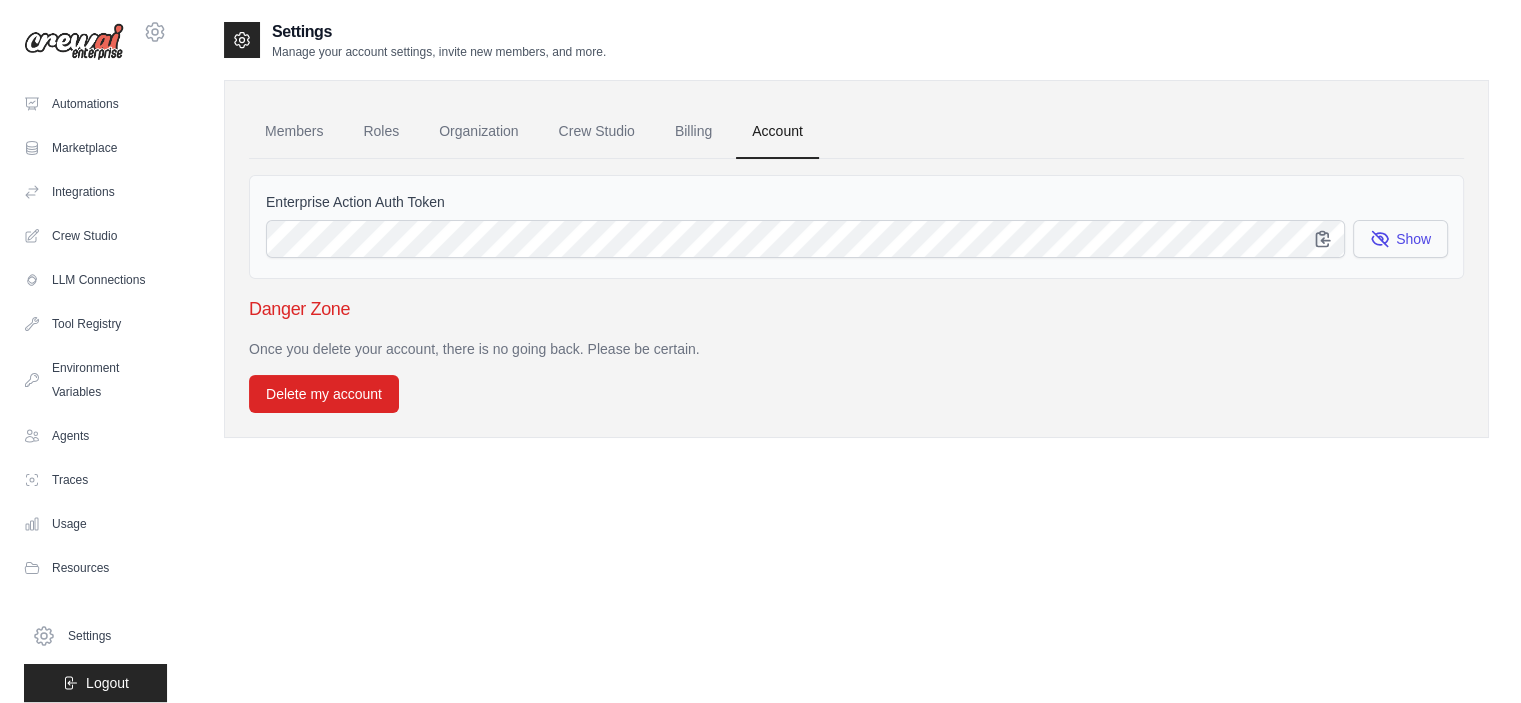click on "Show" at bounding box center [1400, 239] 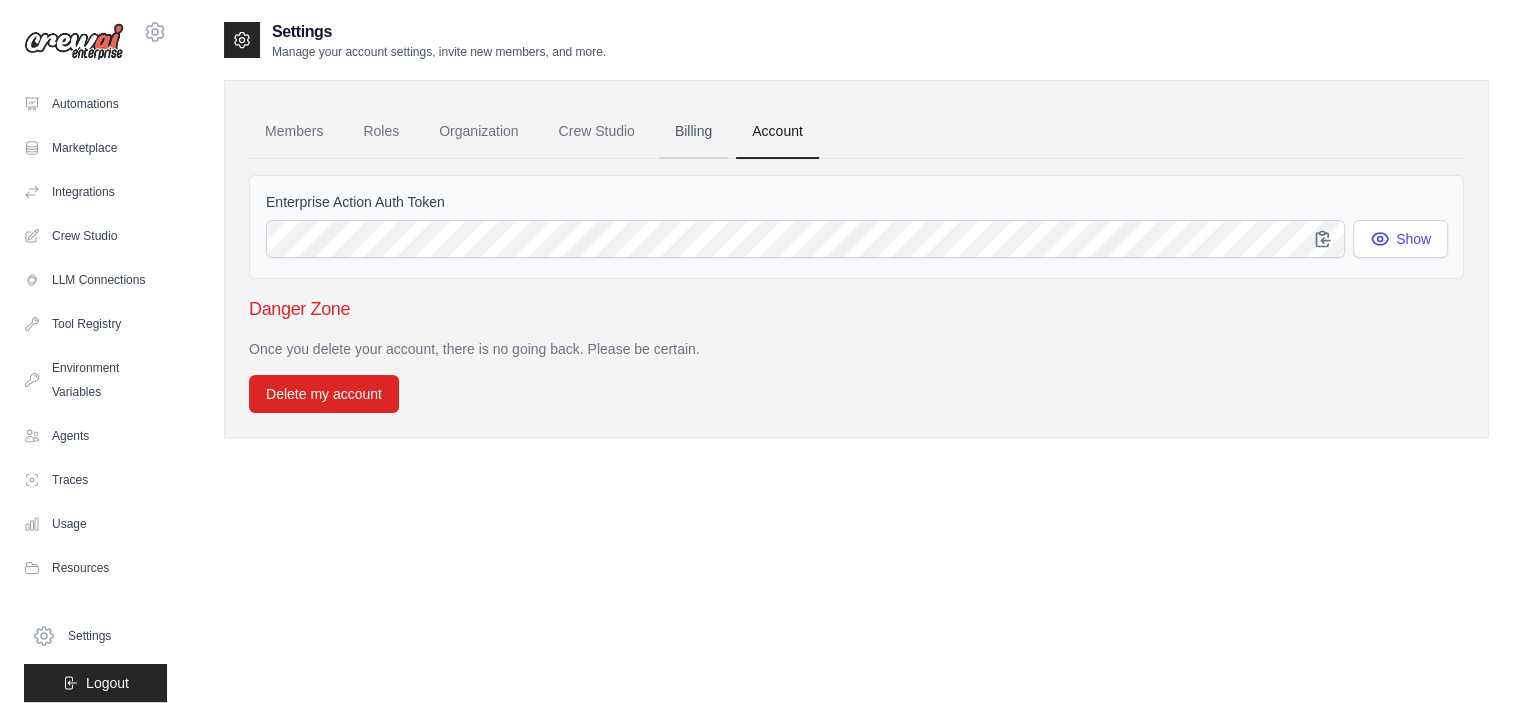 click on "Billing" at bounding box center (693, 132) 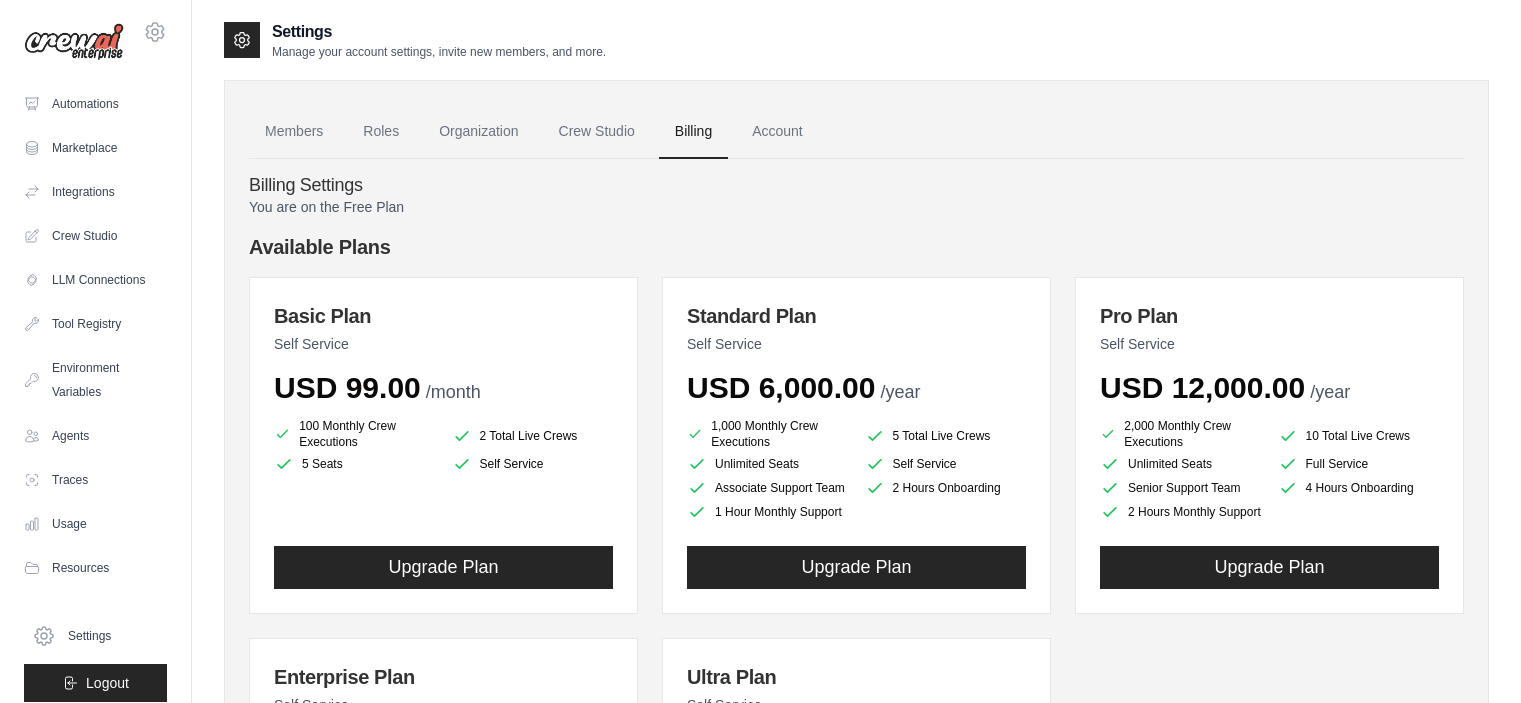 scroll, scrollTop: 0, scrollLeft: 0, axis: both 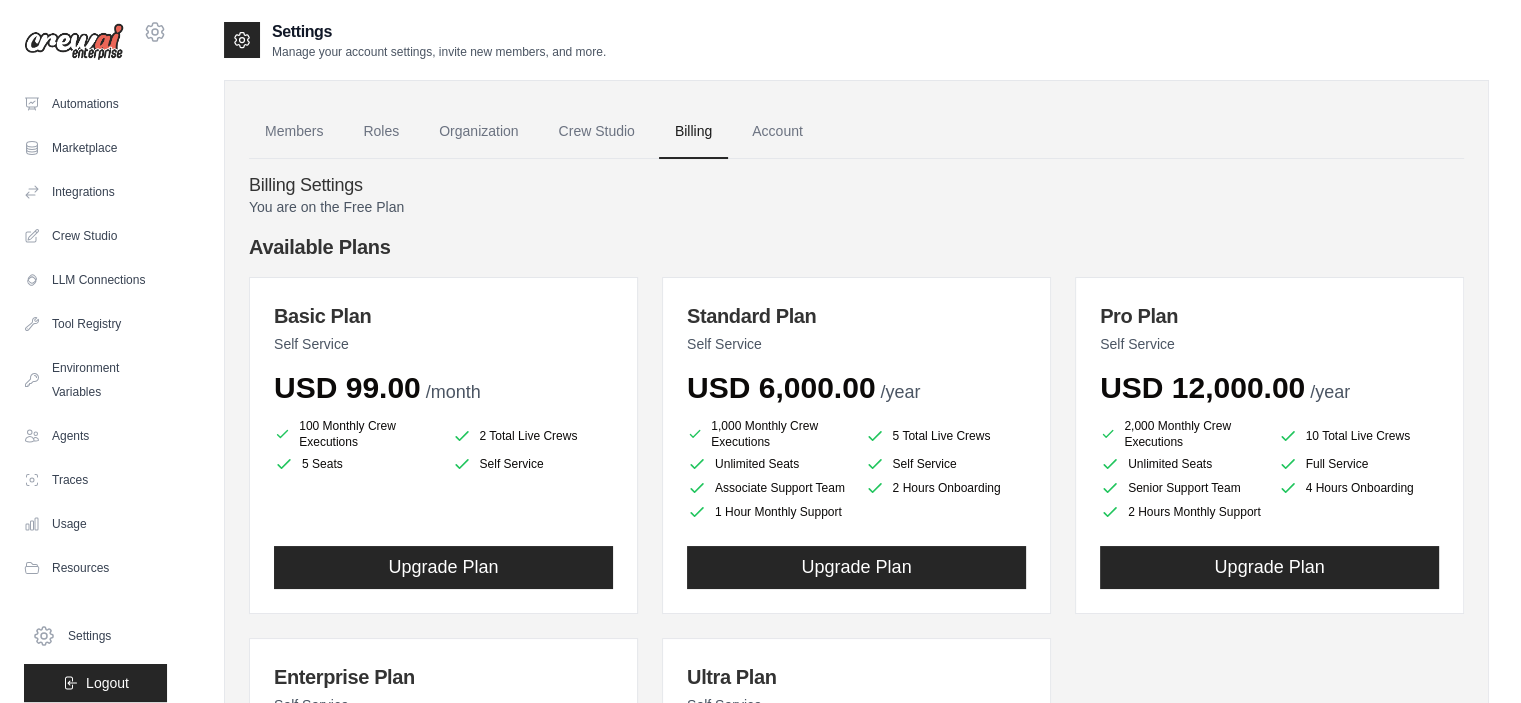 click on "Crew Studio" at bounding box center [597, 132] 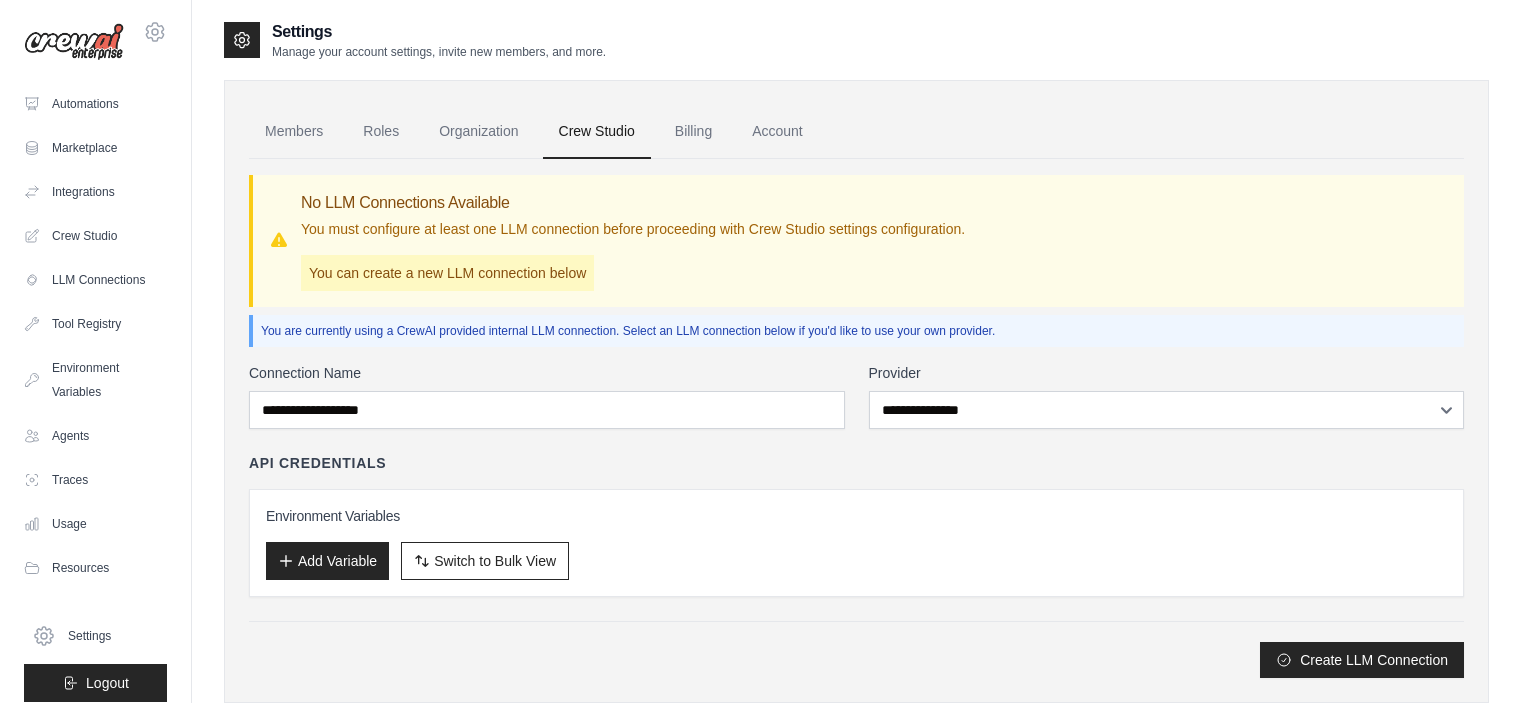 scroll, scrollTop: 0, scrollLeft: 0, axis: both 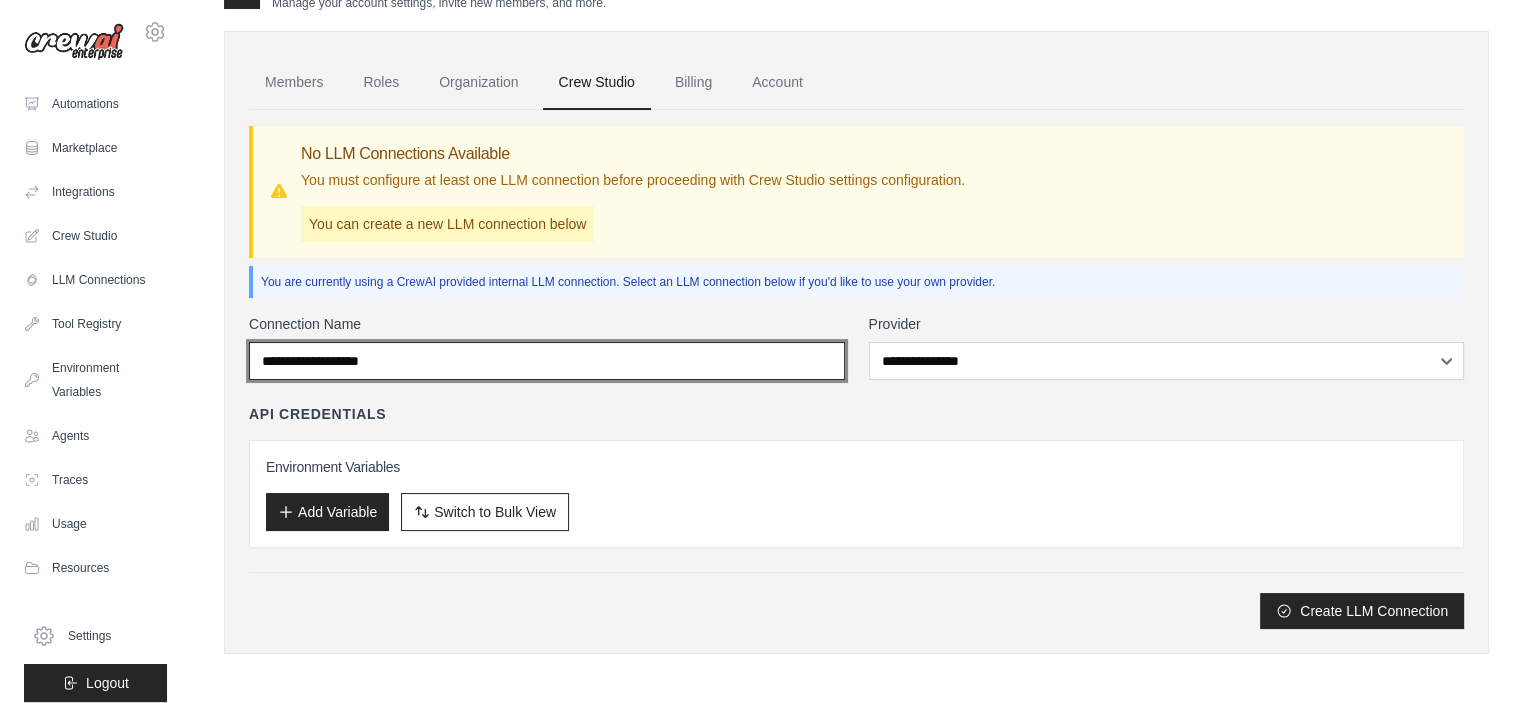 click on "Connection Name" at bounding box center [547, 361] 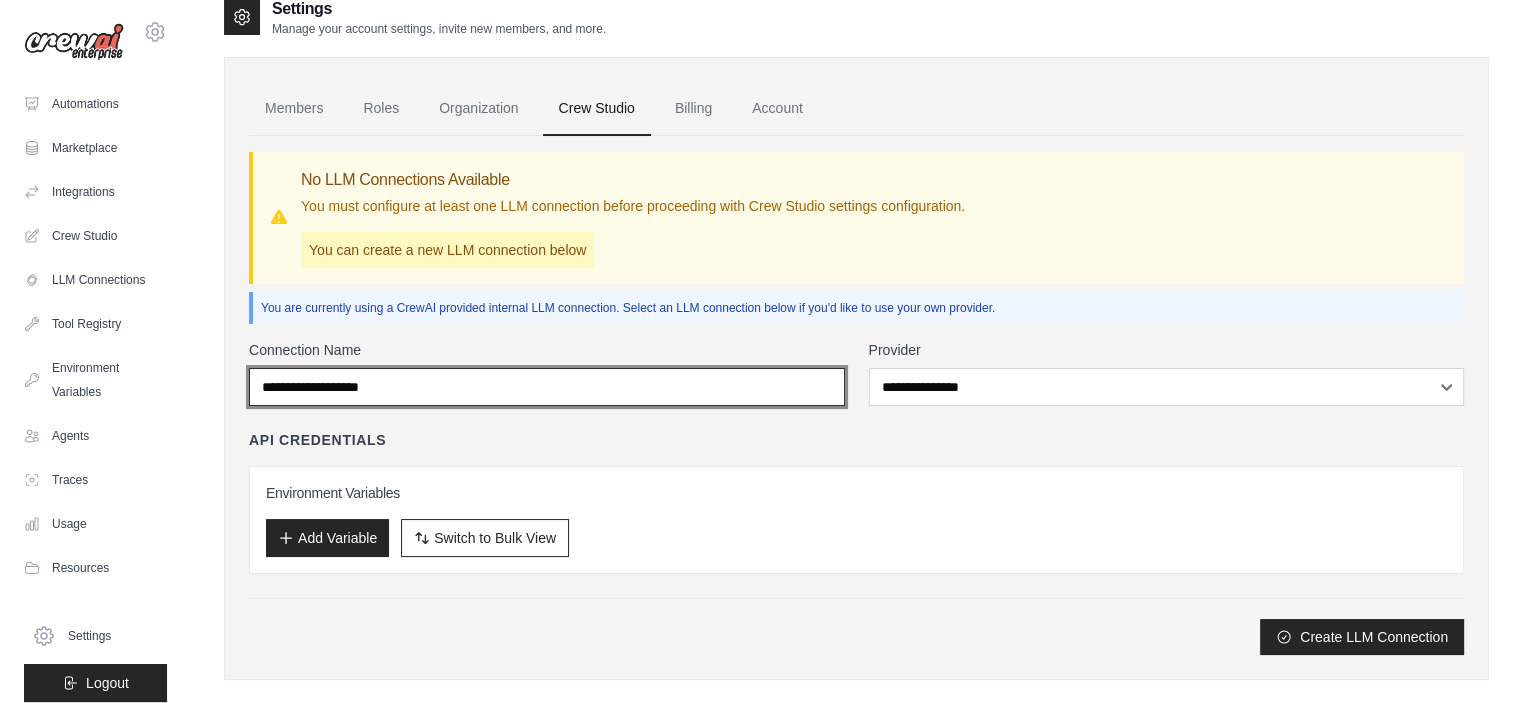 scroll, scrollTop: 0, scrollLeft: 0, axis: both 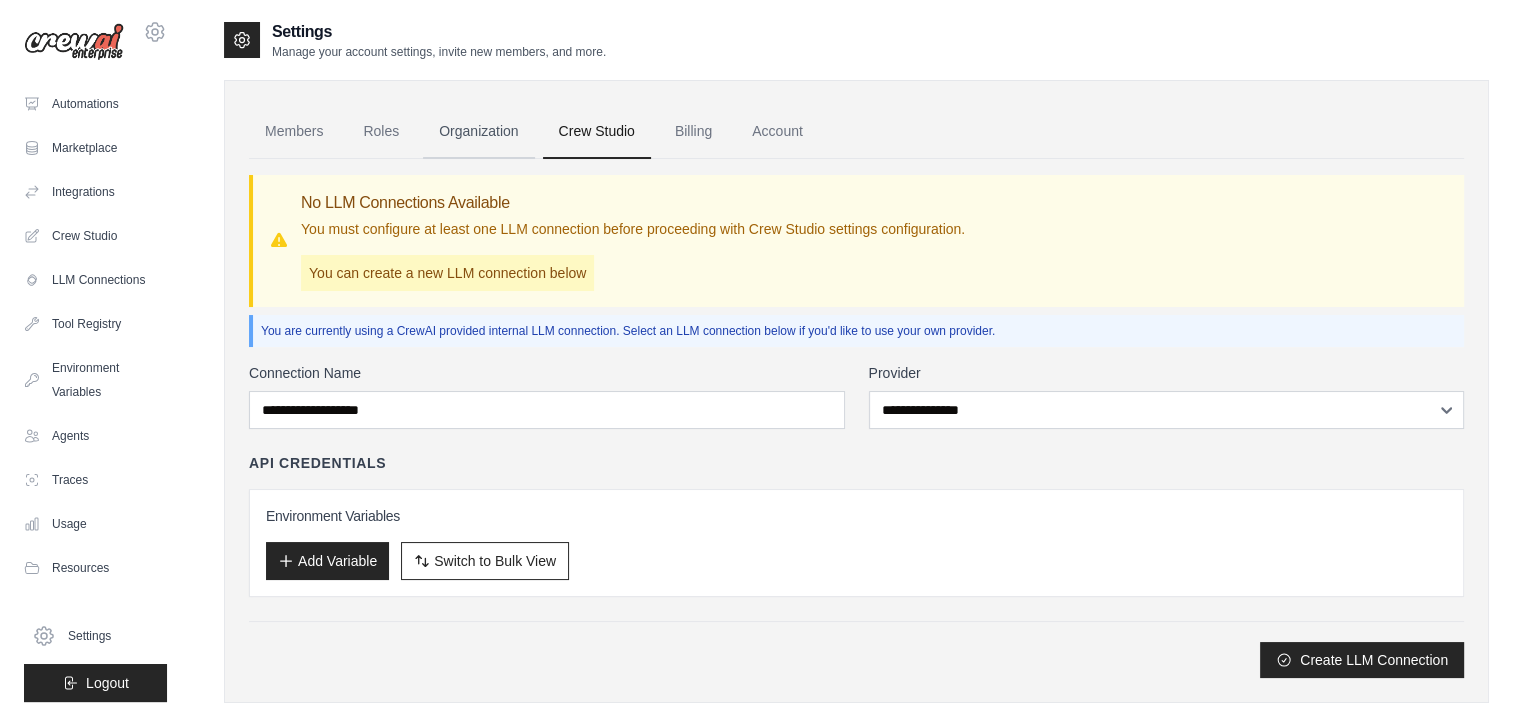click on "Organization" at bounding box center [478, 132] 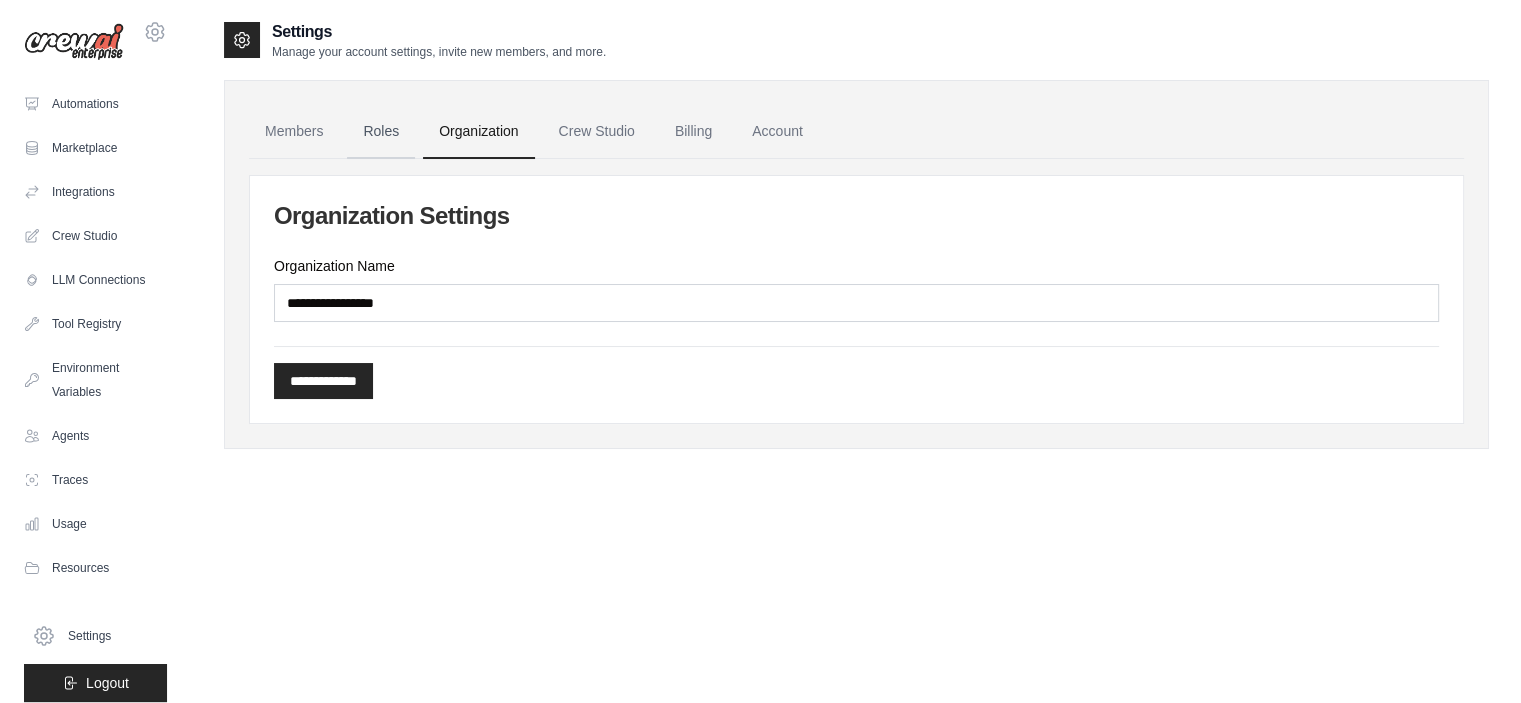 click on "Roles" at bounding box center [381, 132] 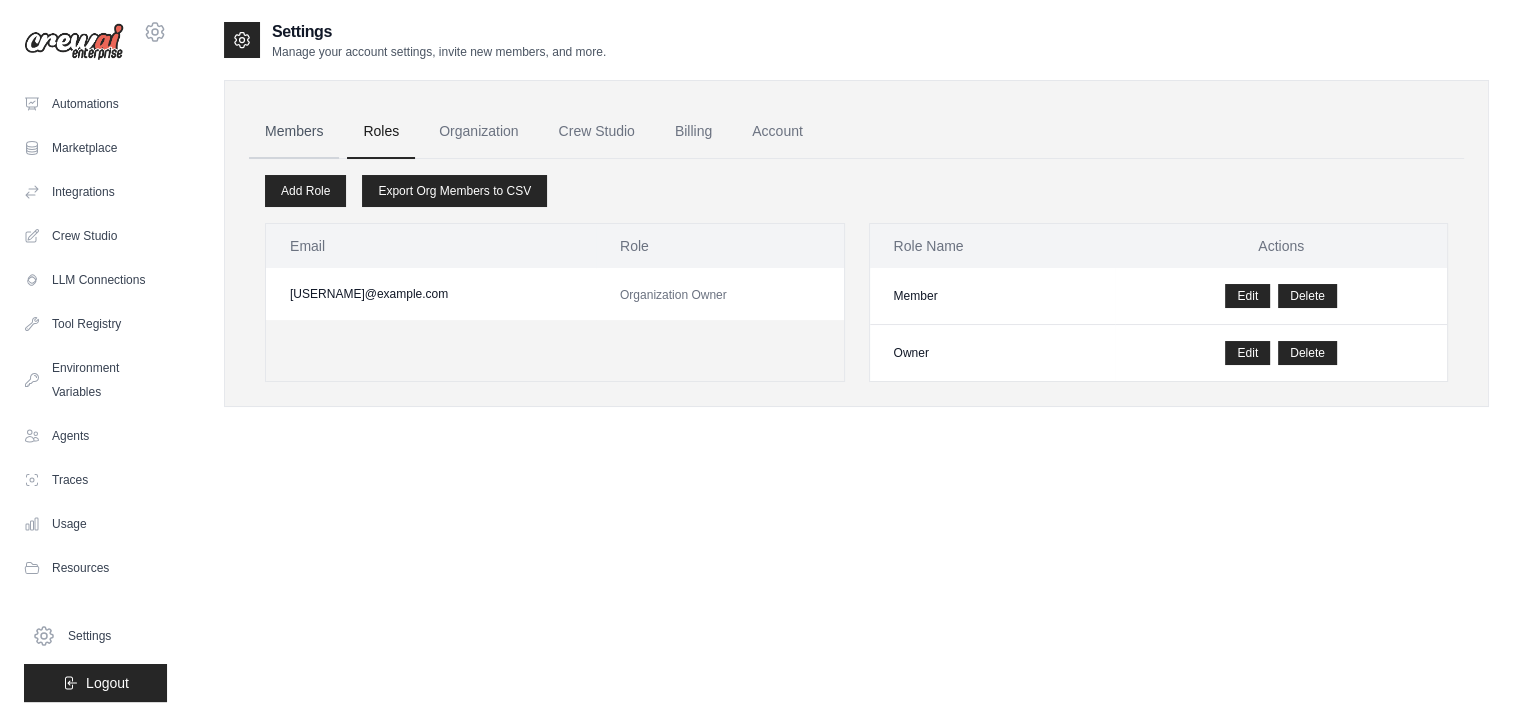 click on "Members" at bounding box center (294, 132) 